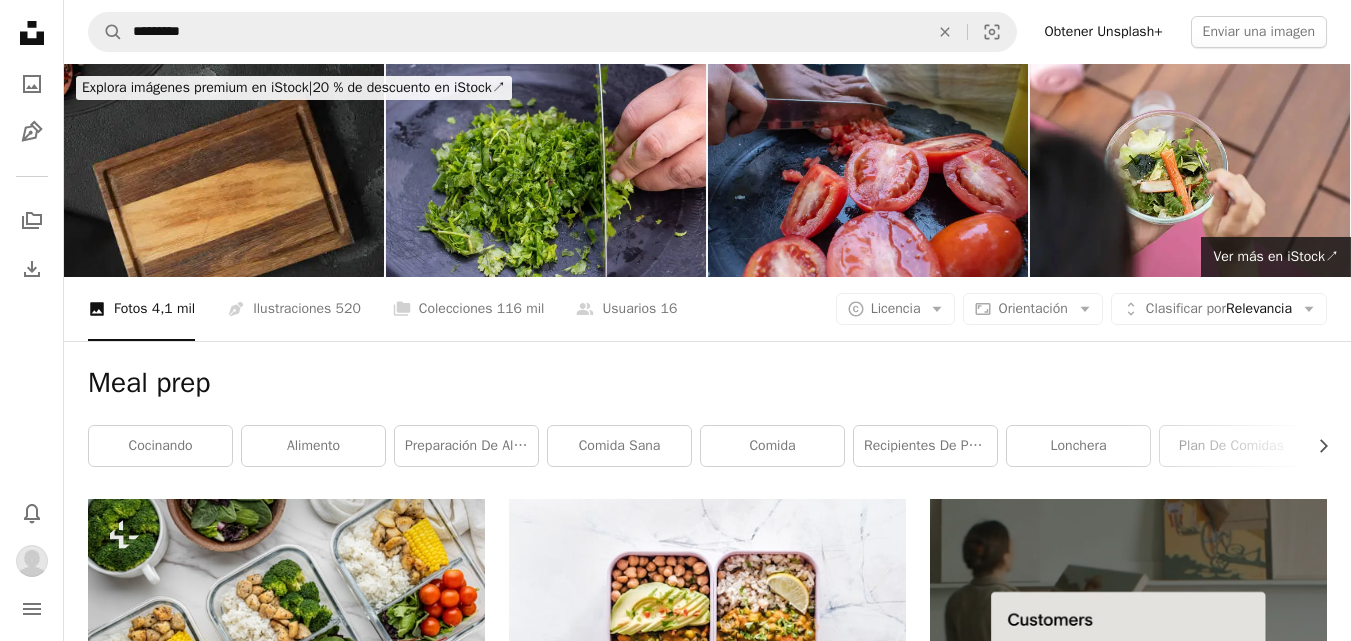scroll, scrollTop: 10772, scrollLeft: 0, axis: vertical 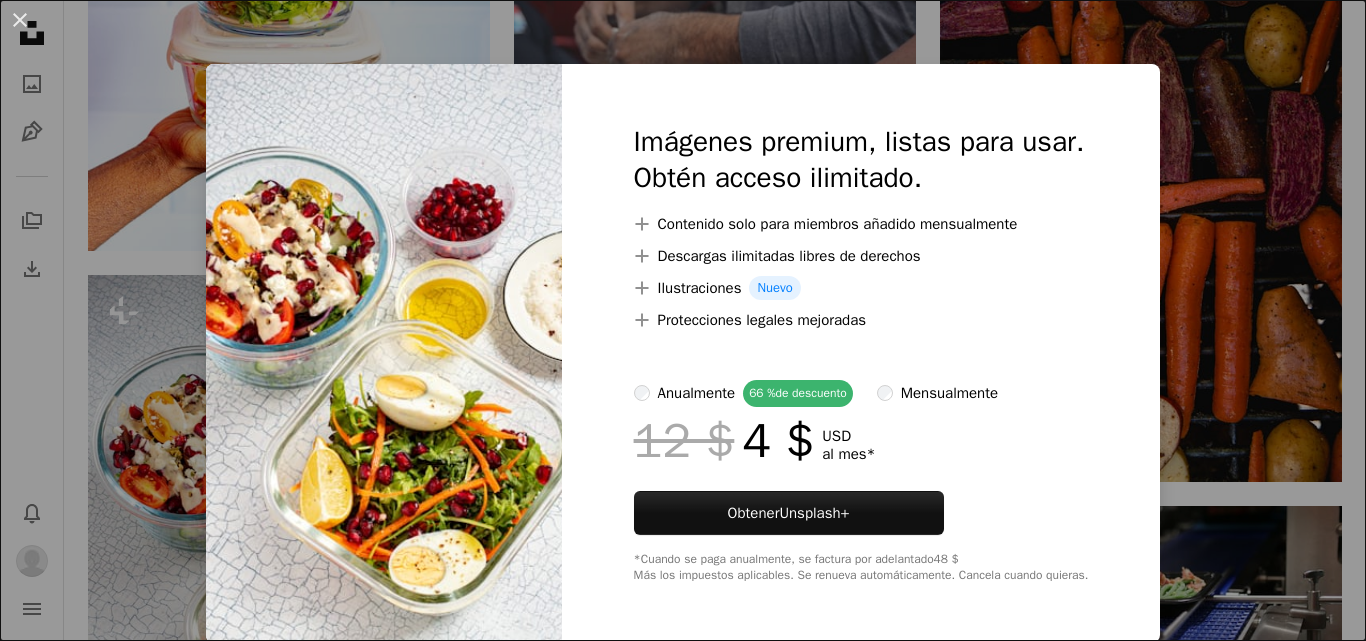 click on "An X shape Imágenes premium, listas para usar. Obtén acceso ilimitado. A plus sign Contenido solo para miembros añadido mensualmente A plus sign Descargas ilimitadas libres de derechos A plus sign Ilustraciones  Nuevo A plus sign Protecciones legales mejoradas anualmente 66 %  de descuento mensualmente 12 $   4 $ USD al mes * Obtener  Unsplash+ *Cuando se paga anualmente, se factura por adelantado  48 $ Más los impuestos aplicables. Se renueva automáticamente. Cancela cuando quieras." at bounding box center [683, 320] 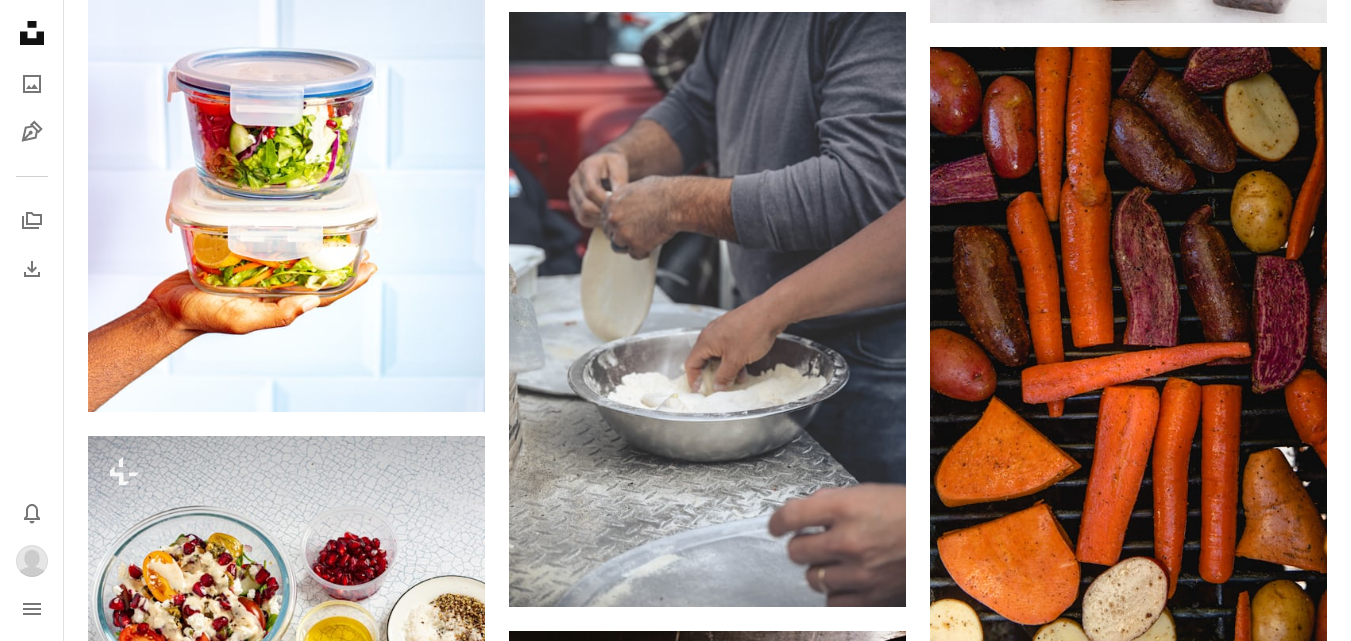 scroll, scrollTop: 10307, scrollLeft: 0, axis: vertical 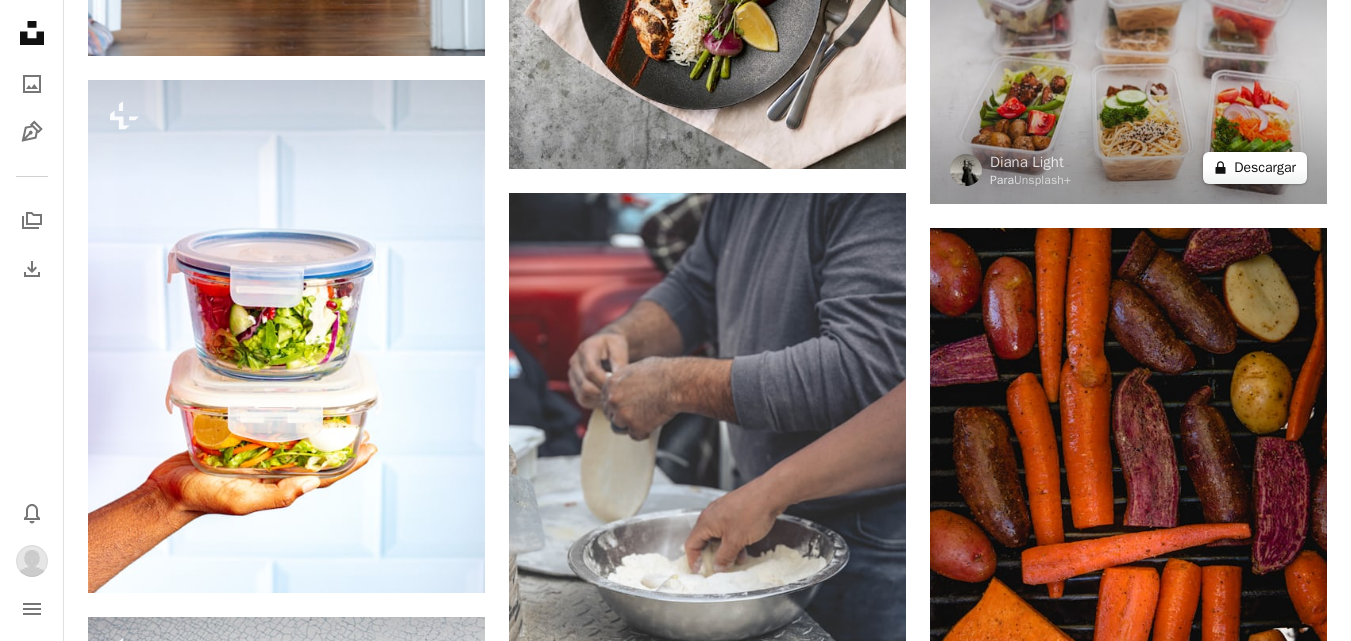 click on "A lock   Descargar" at bounding box center (1255, 168) 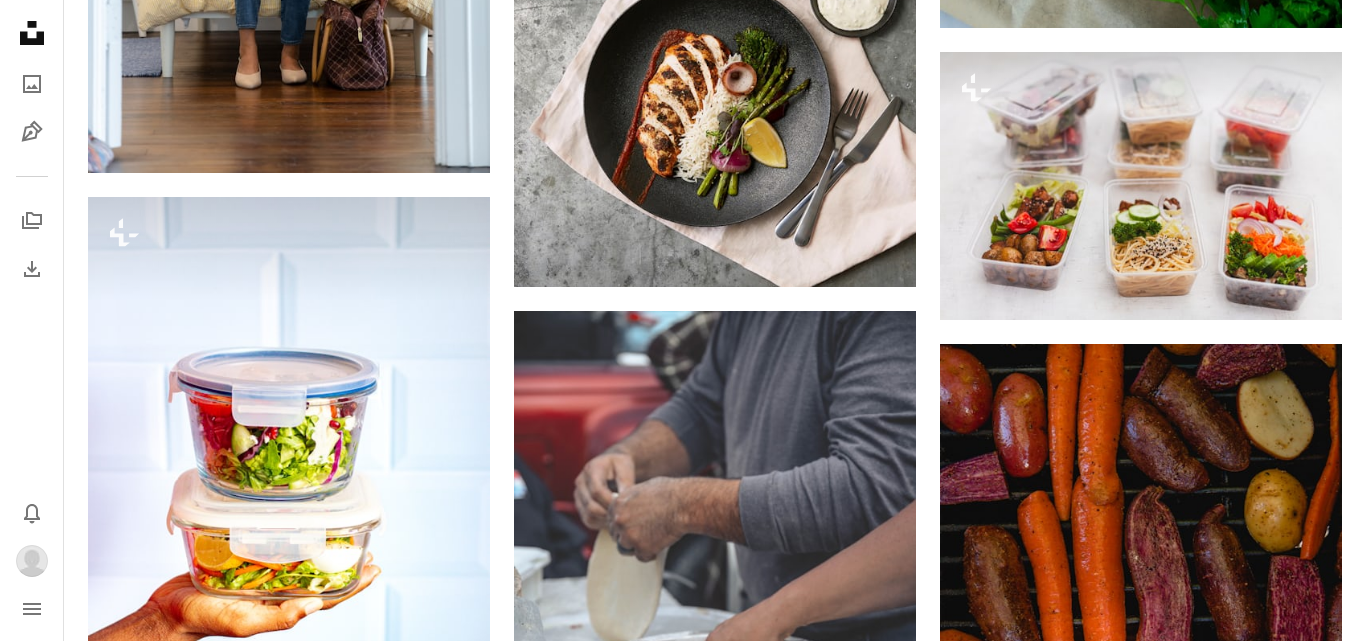 click on "An X shape Imágenes premium, listas para usar. Obtén acceso ilimitado. A plus sign Contenido solo para miembros añadido mensualmente A plus sign Descargas ilimitadas libres de derechos A plus sign Ilustraciones  Nuevo A plus sign Protecciones legales mejoradas anualmente 66 %  de descuento mensualmente 12 $   4 $ USD al mes * Obtener  Unsplash+ *Cuando se paga anualmente, se factura por adelantado  48 $ Más los impuestos aplicables. Se renueva automáticamente. Cancela cuando quieras." at bounding box center [683, 5821] 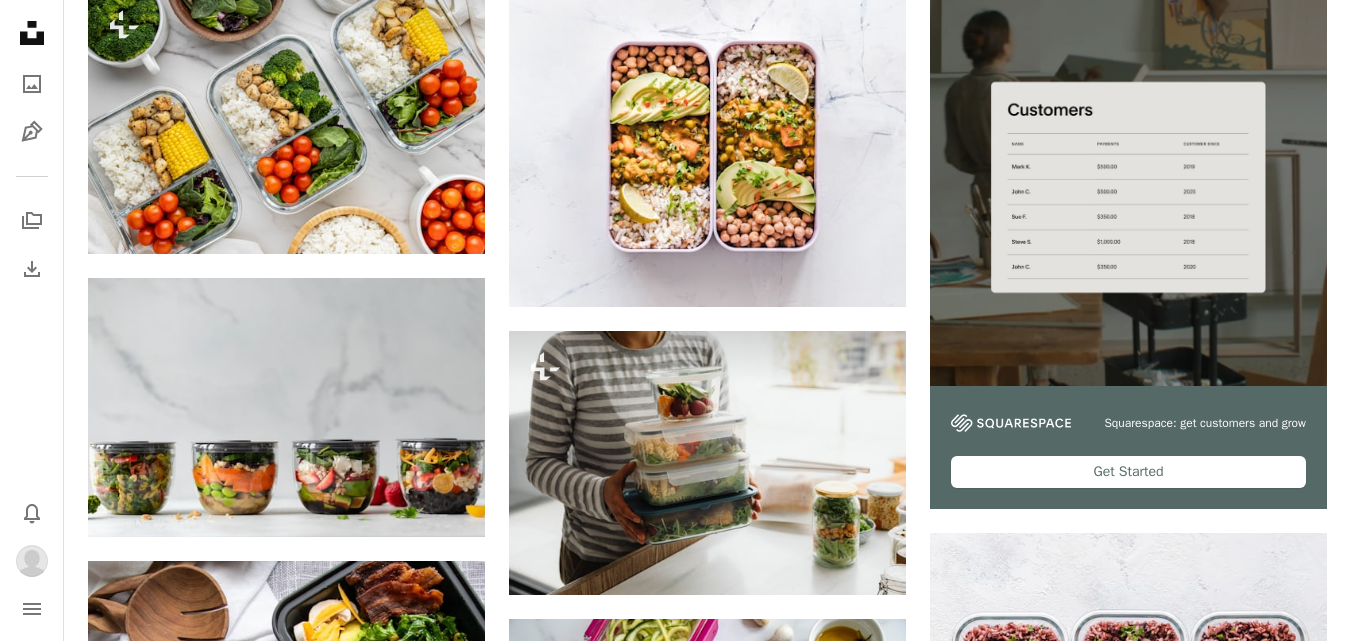 scroll, scrollTop: 458, scrollLeft: 0, axis: vertical 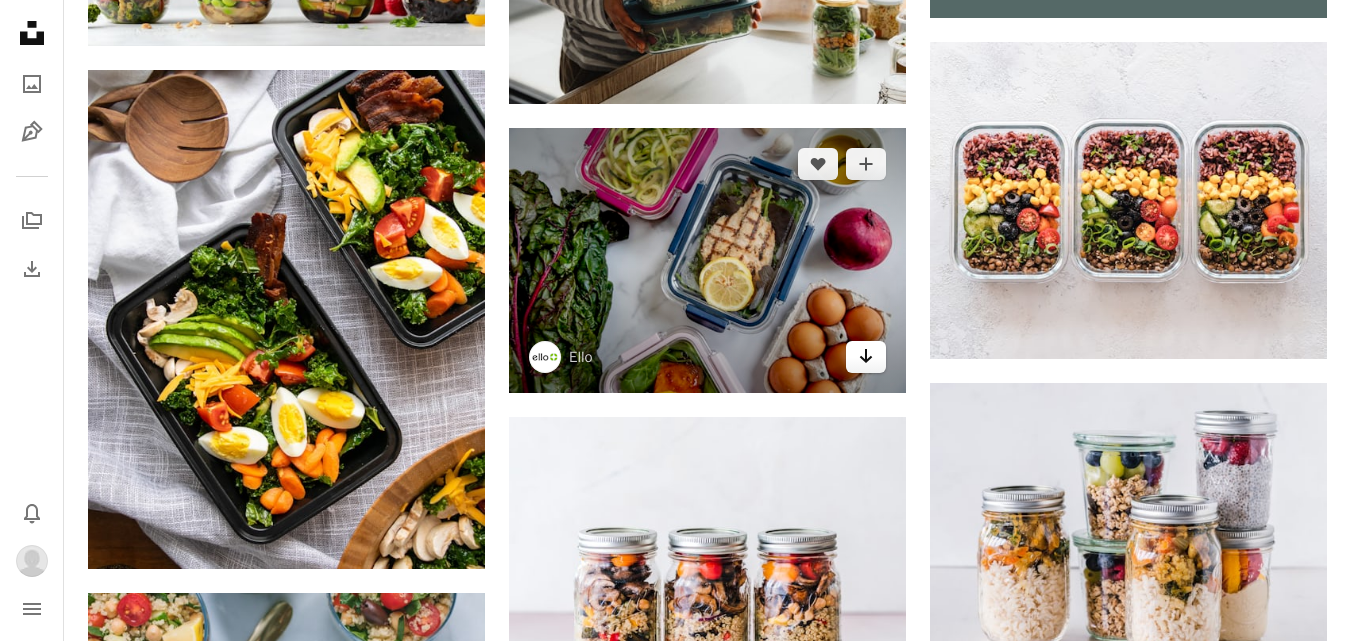 click on "Arrow pointing down" 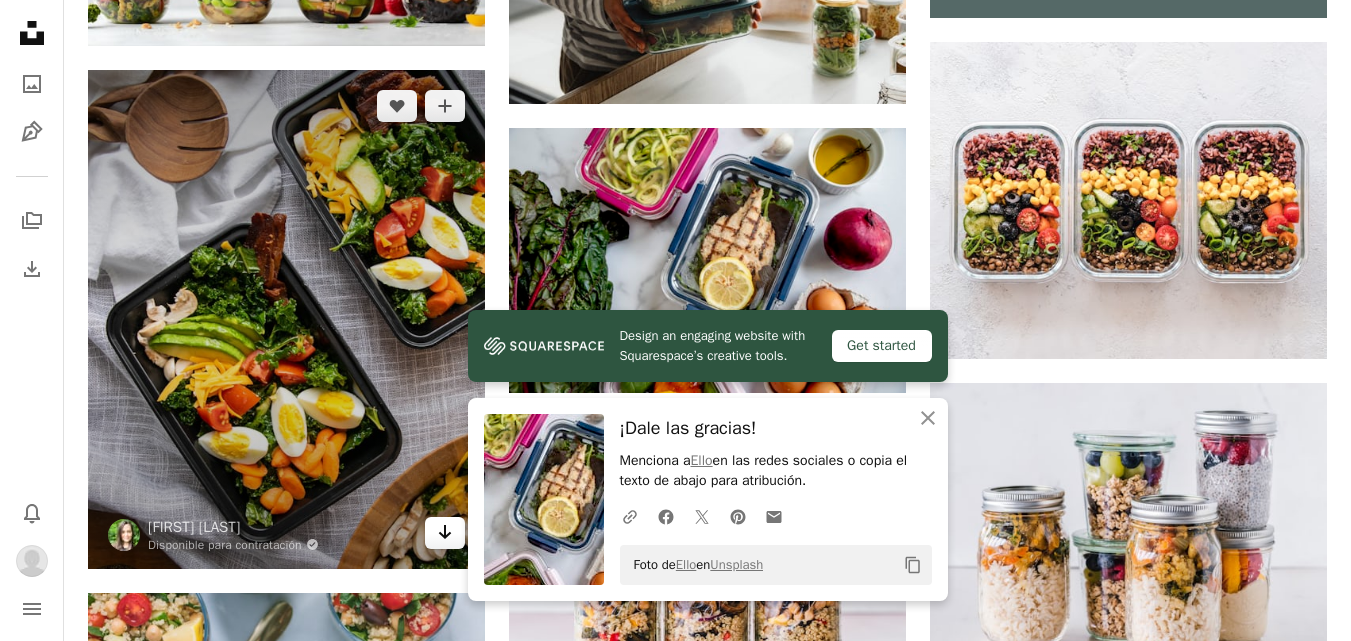 click on "Arrow pointing down" at bounding box center (445, 533) 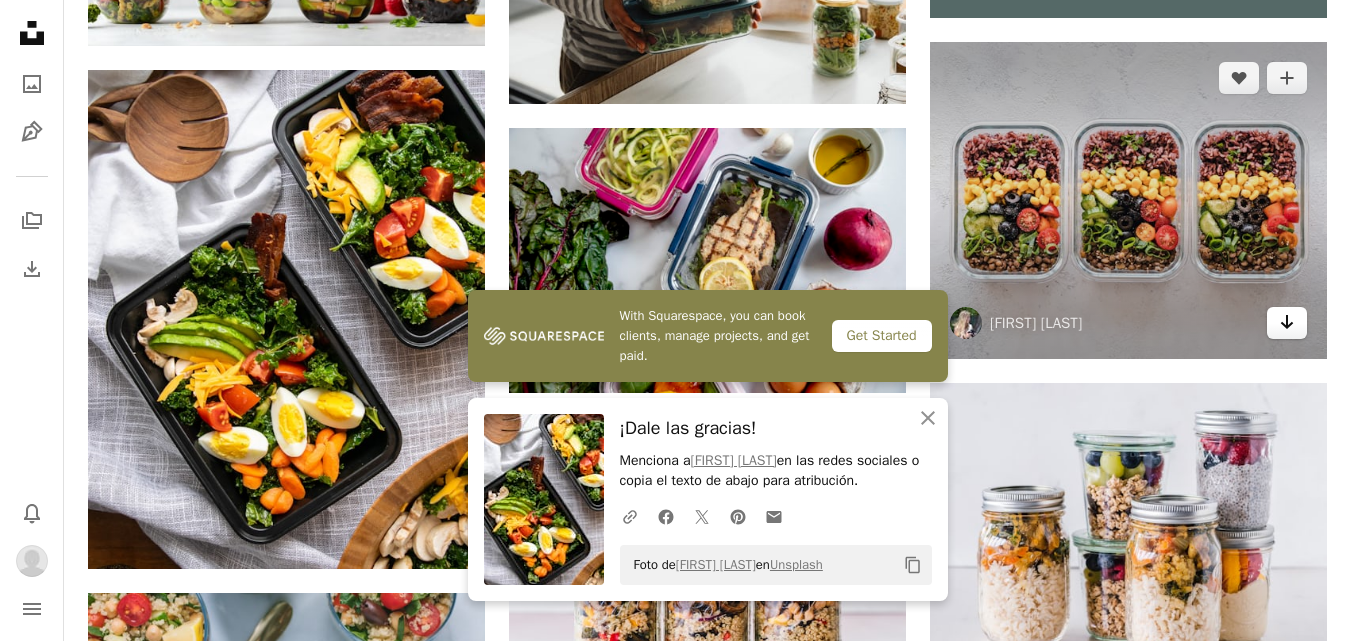 click on "Arrow pointing down" 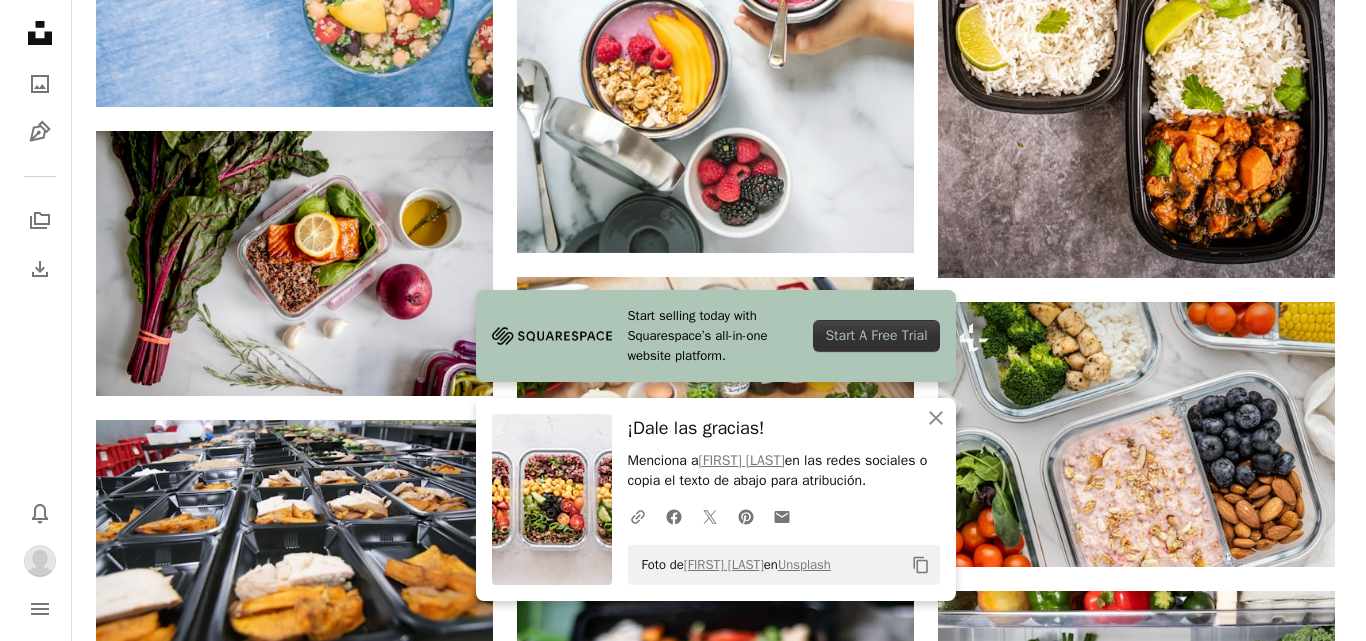 scroll, scrollTop: 2009, scrollLeft: 0, axis: vertical 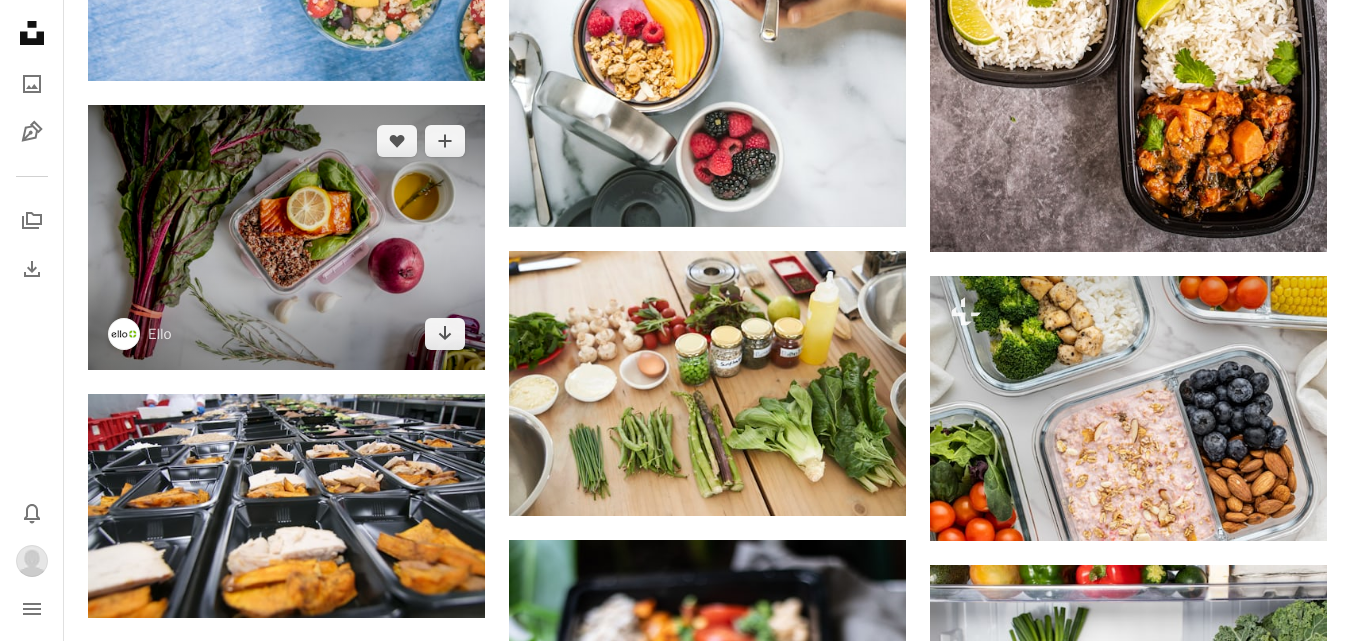 click at bounding box center (286, 237) 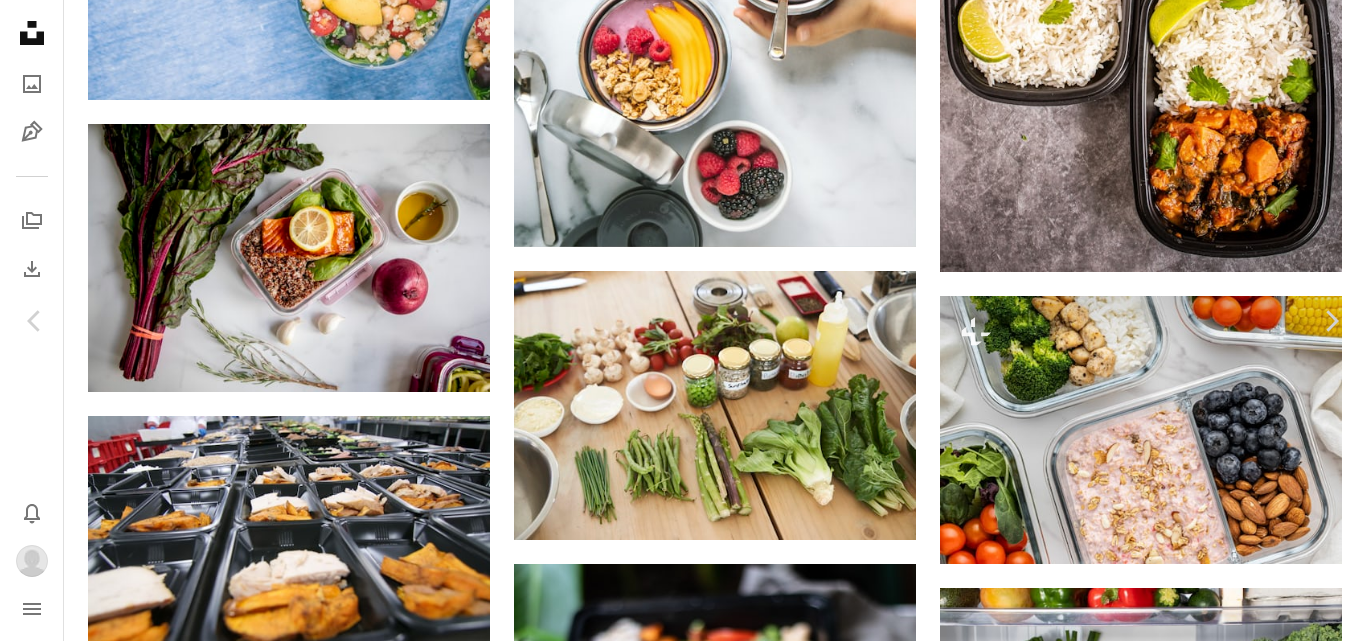 scroll, scrollTop: 1995, scrollLeft: 0, axis: vertical 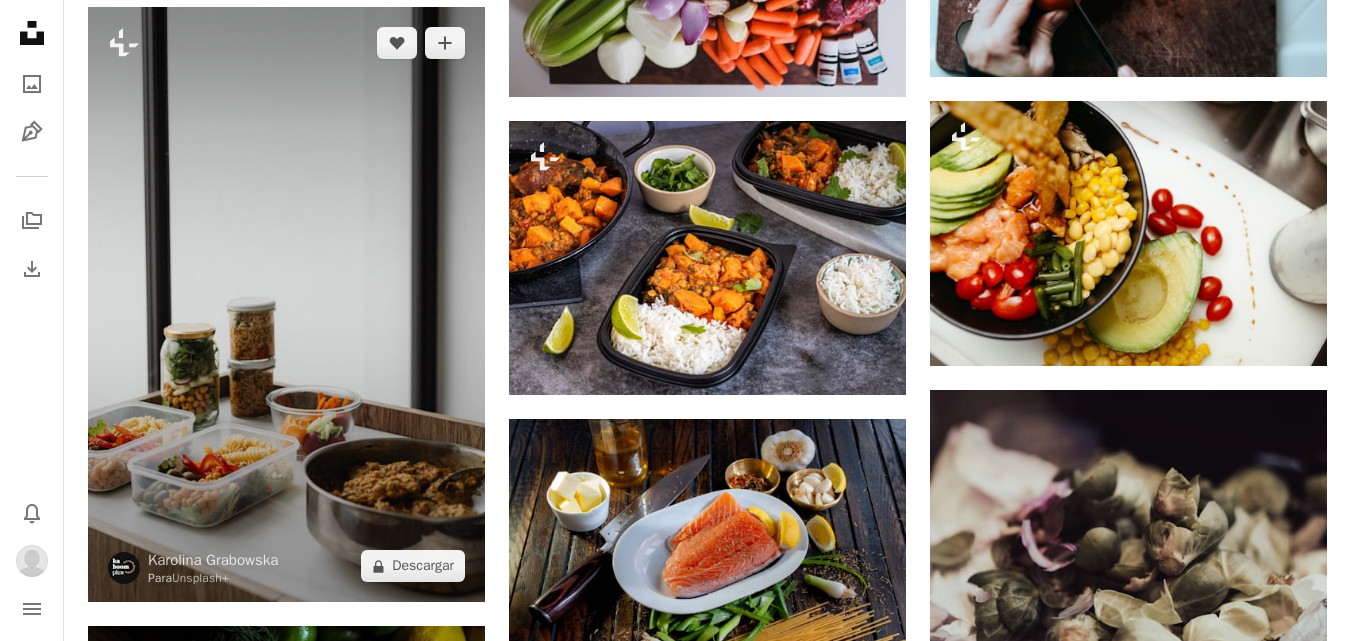 click at bounding box center (286, 305) 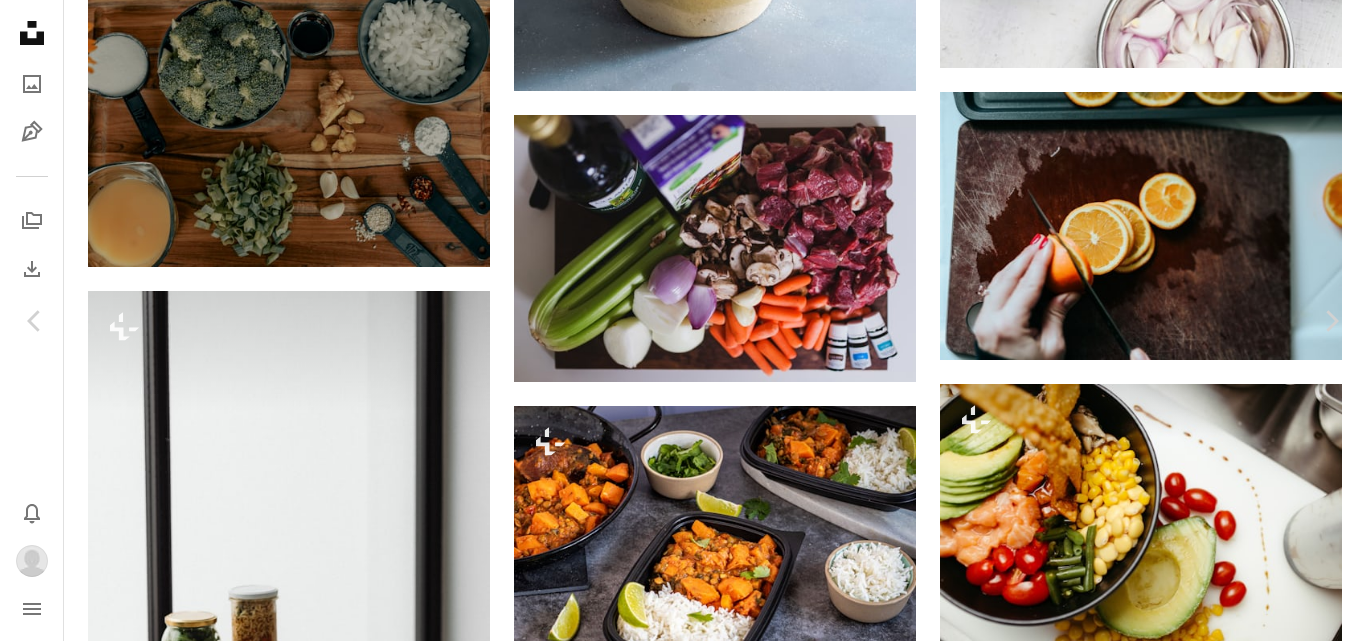 click on "¡Entendido!" at bounding box center (998, 5426) 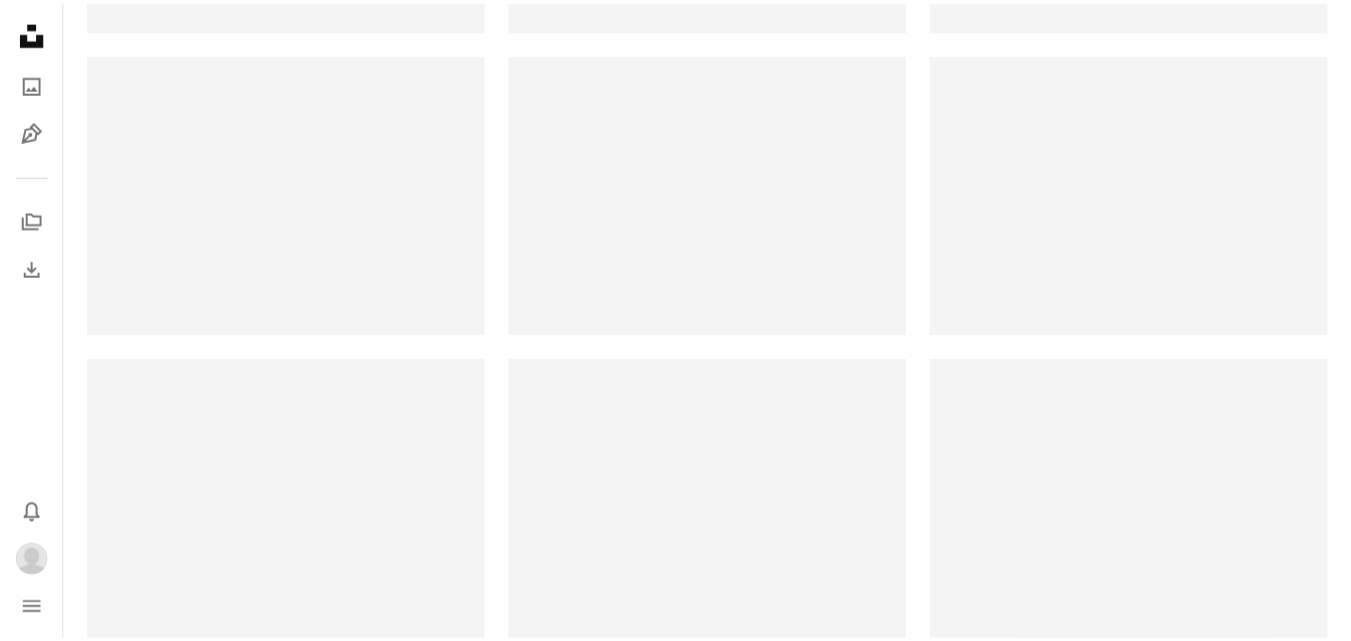 scroll, scrollTop: 0, scrollLeft: 0, axis: both 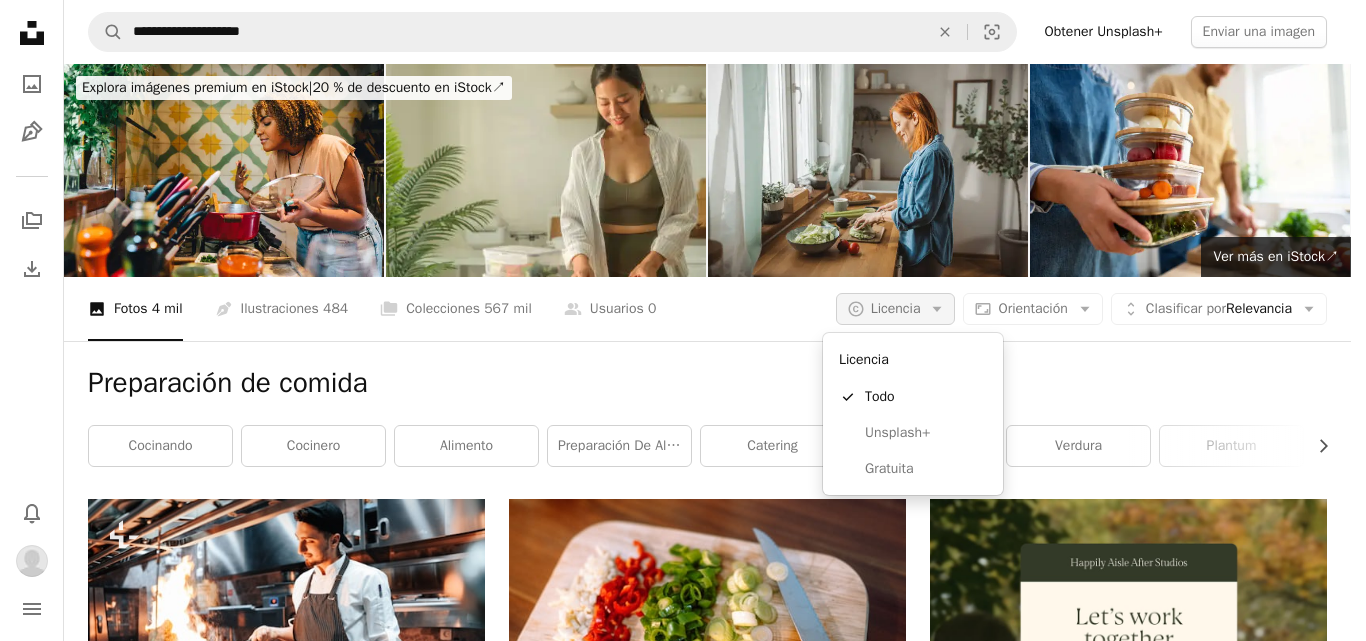 click on "Licencia" at bounding box center [896, 308] 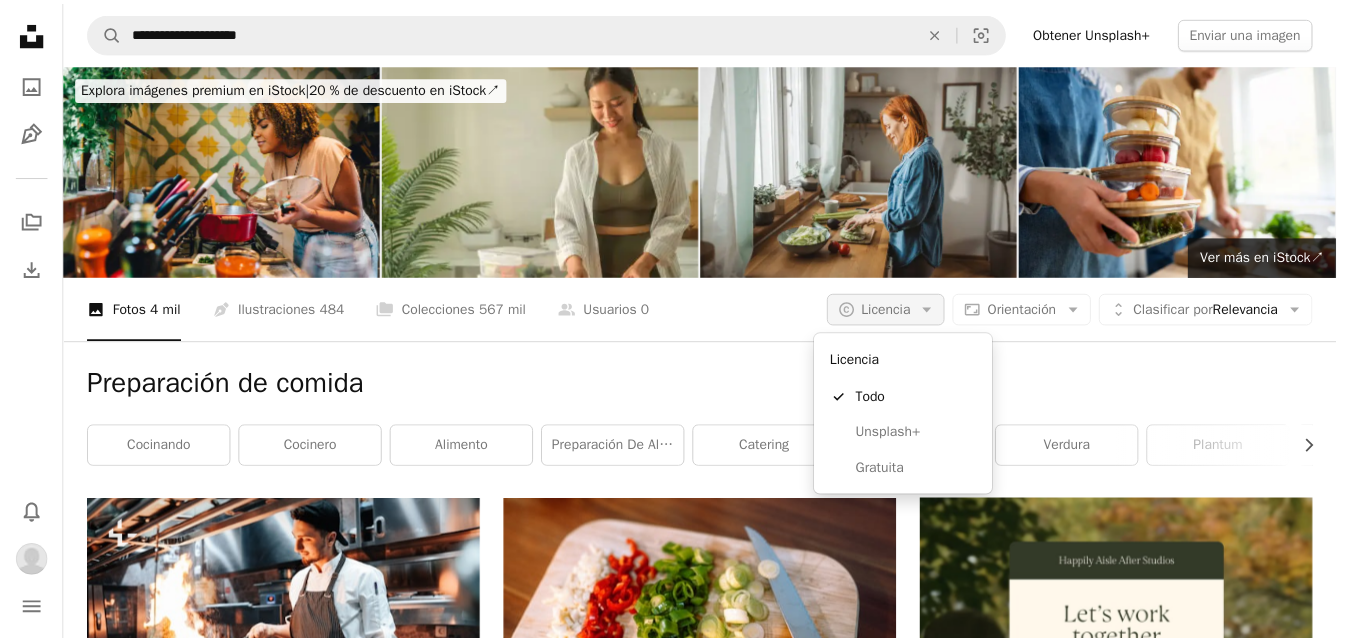 scroll, scrollTop: 263, scrollLeft: 0, axis: vertical 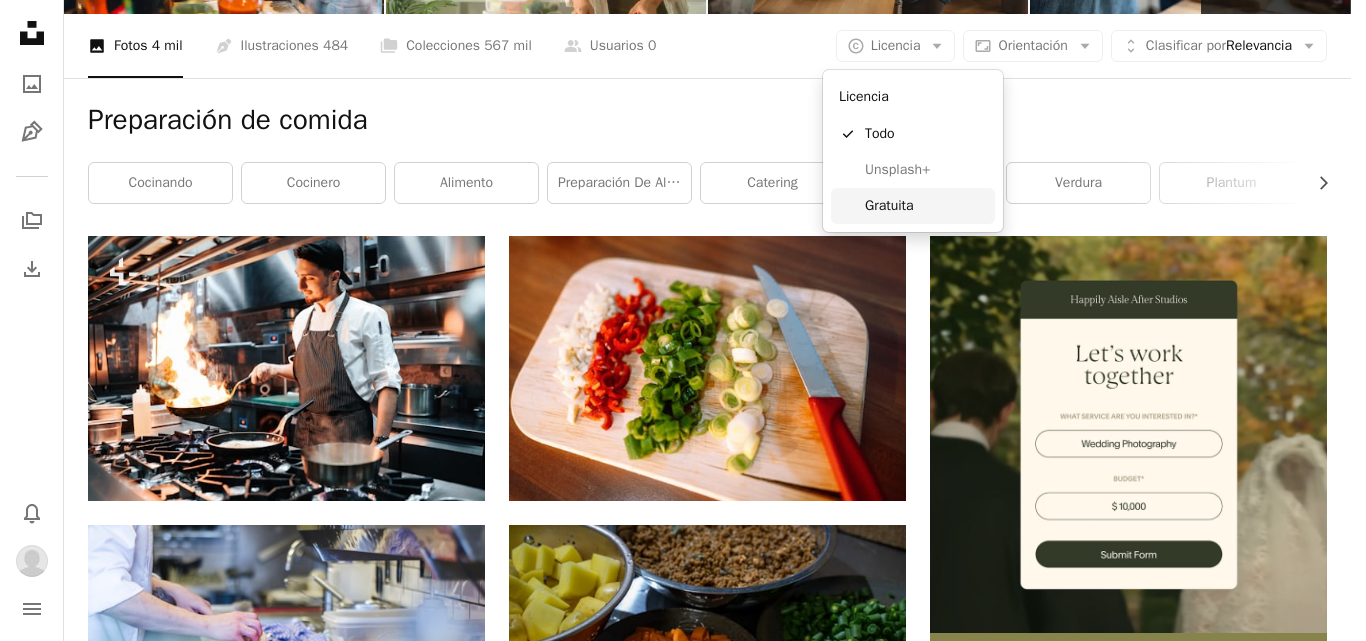 click on "Gratuita" at bounding box center (926, 206) 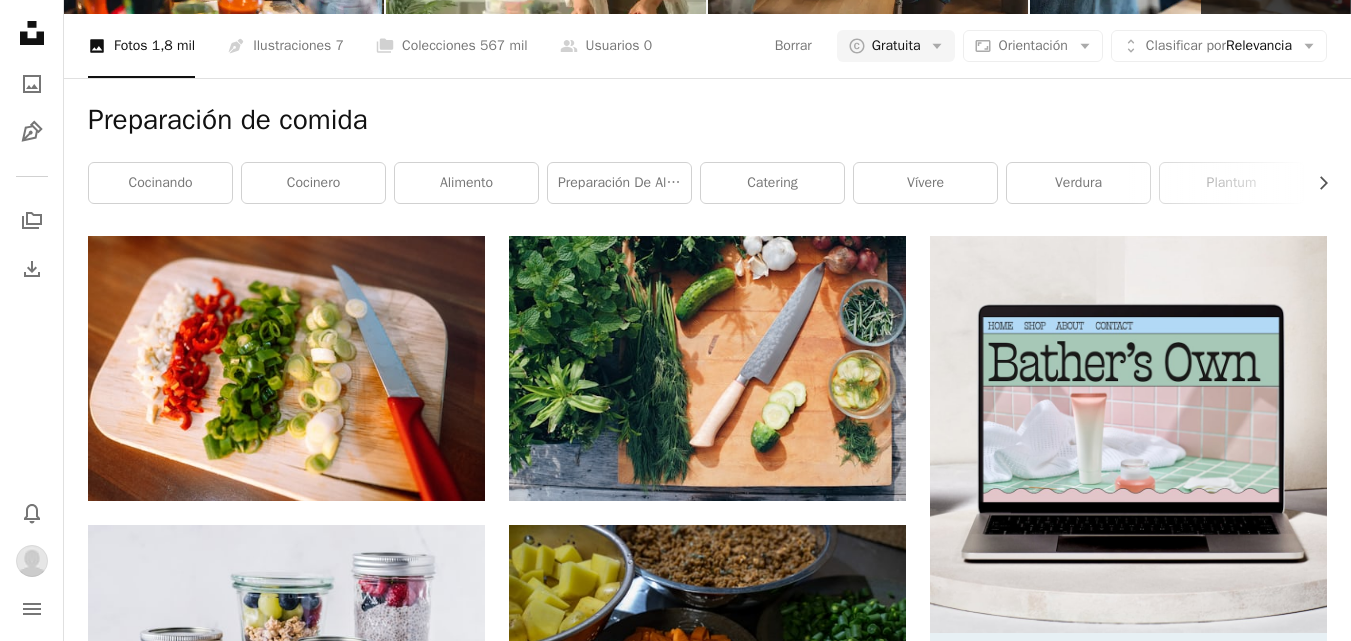scroll, scrollTop: 3072, scrollLeft: 0, axis: vertical 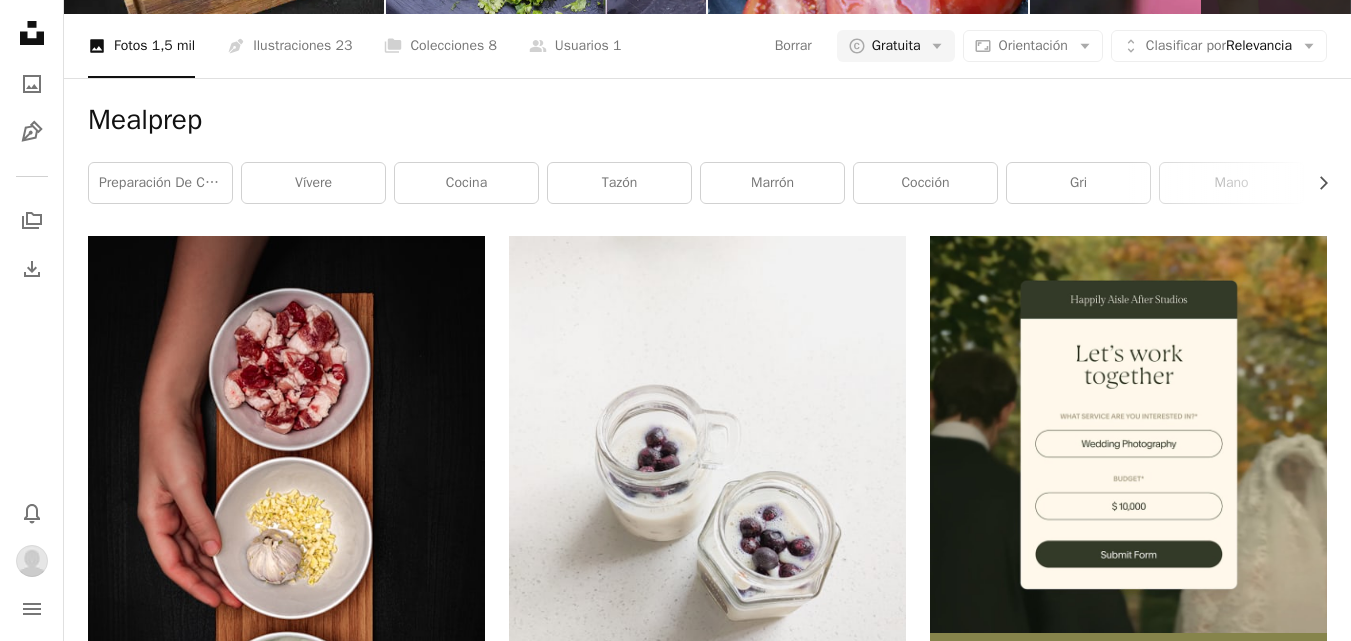 click on "********" at bounding box center [523, -231] 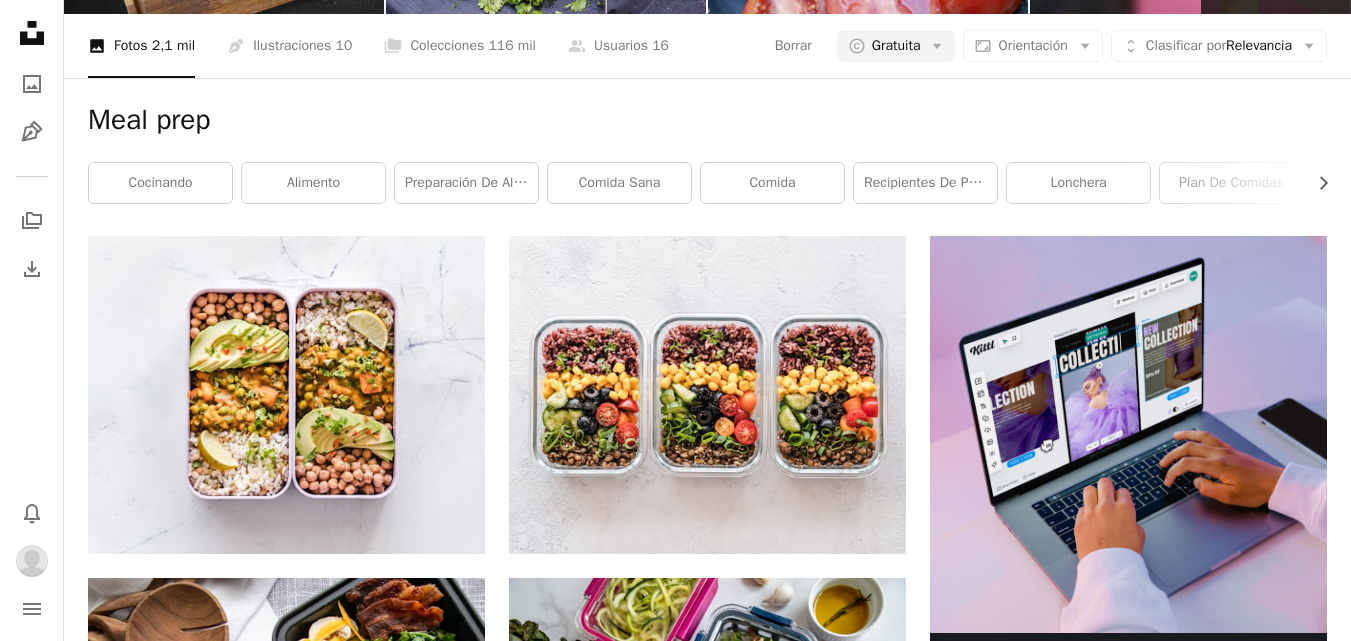 scroll, scrollTop: 3453, scrollLeft: 0, axis: vertical 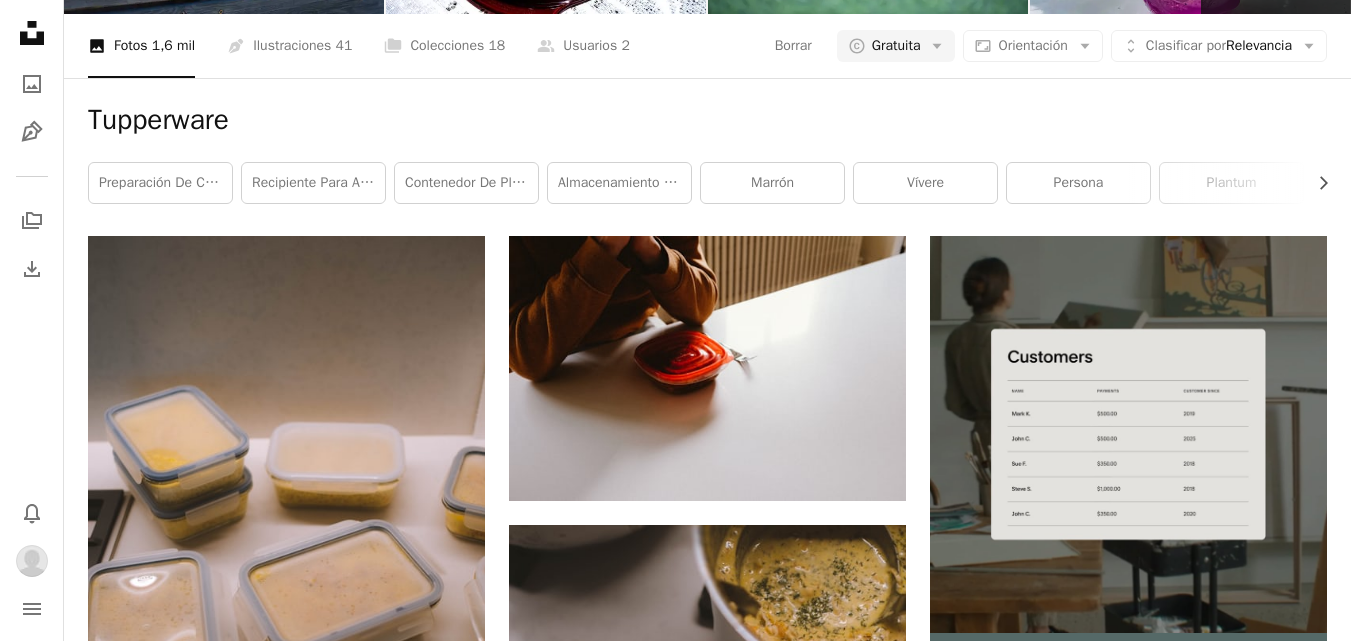 click on "Cargar más" at bounding box center (707, 3443) 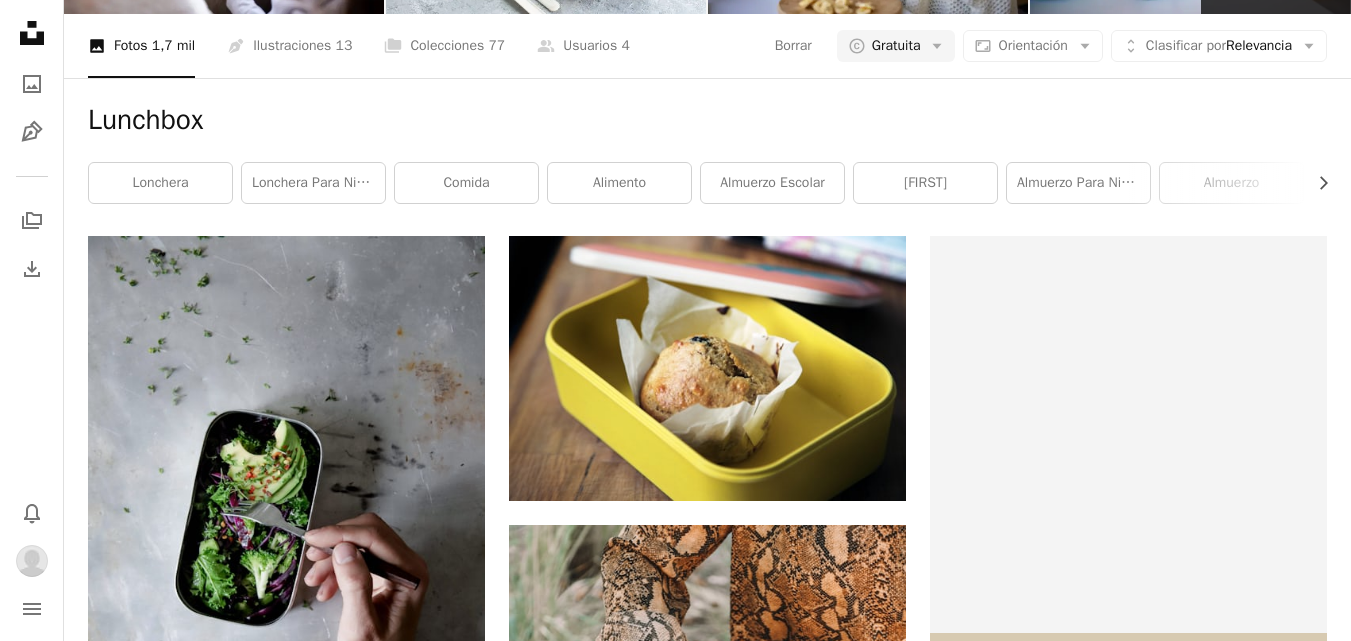scroll, scrollTop: 2471, scrollLeft: 0, axis: vertical 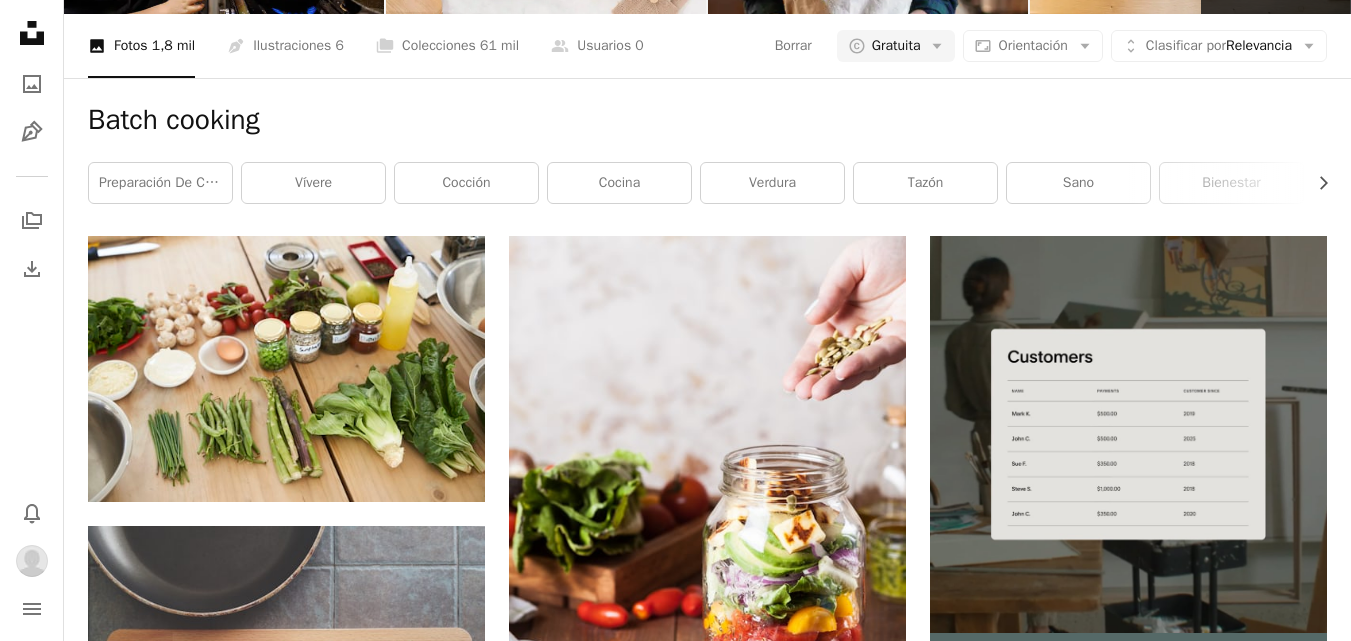 drag, startPoint x: 142, startPoint y: 24, endPoint x: 188, endPoint y: 24, distance: 46 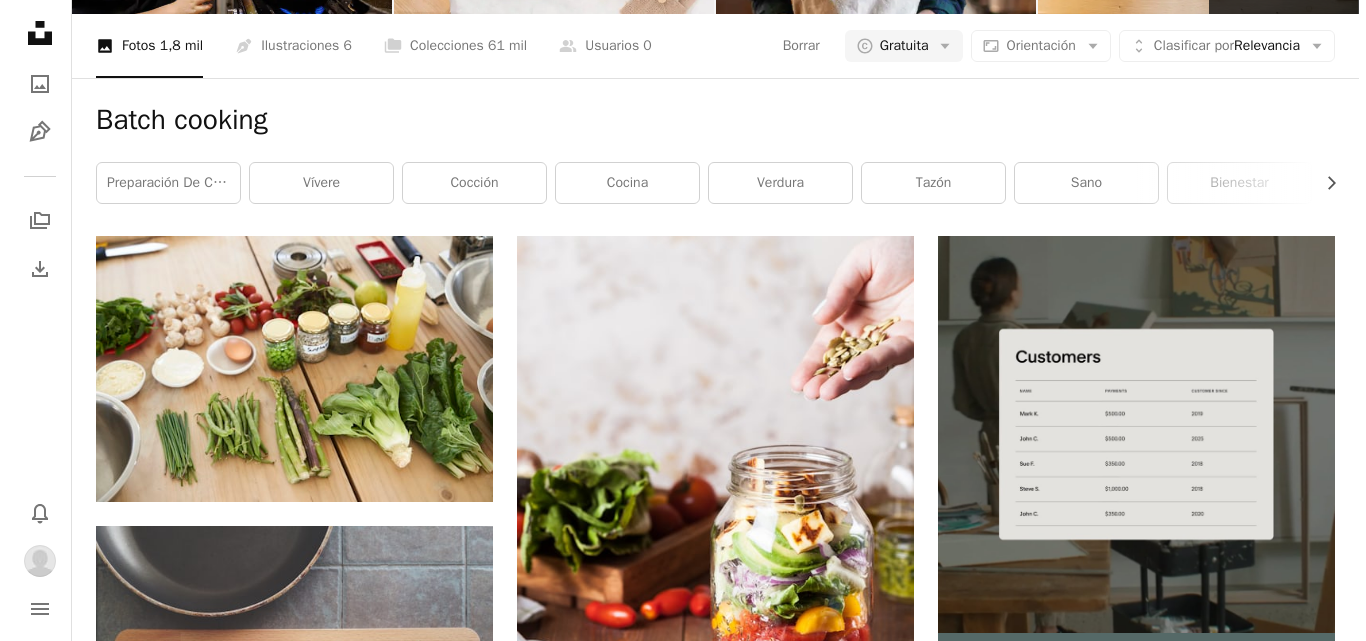 scroll, scrollTop: 475, scrollLeft: 0, axis: vertical 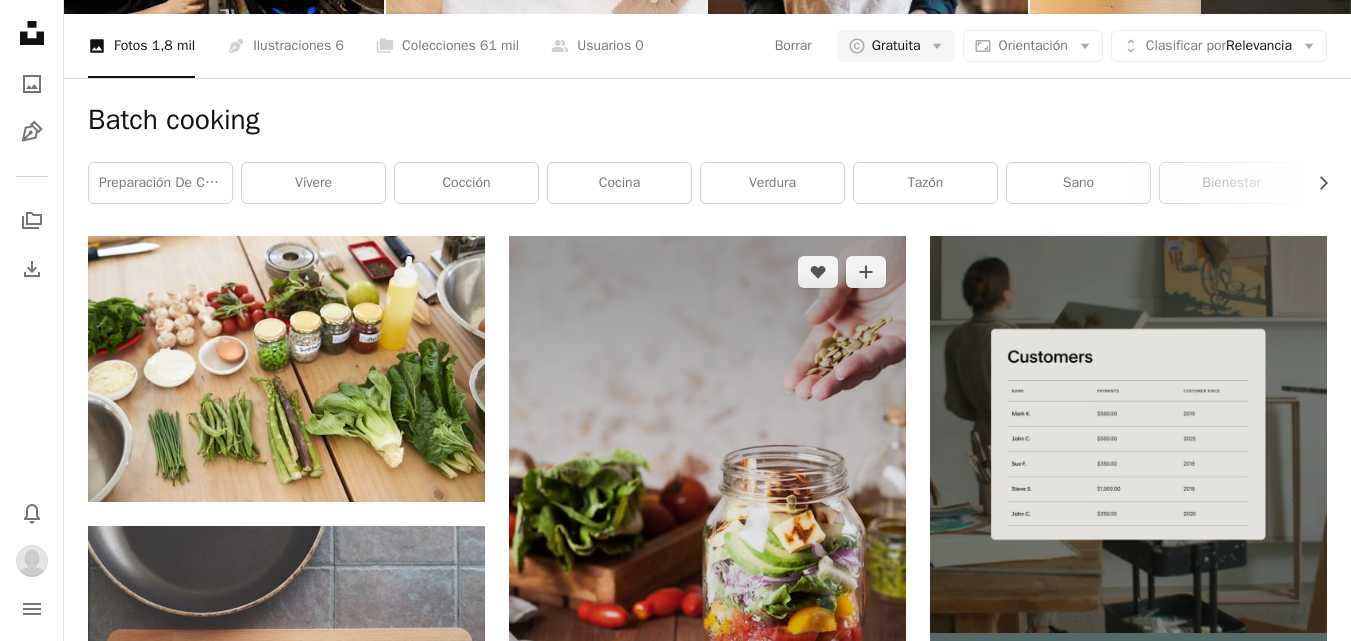 click at bounding box center [707, 534] 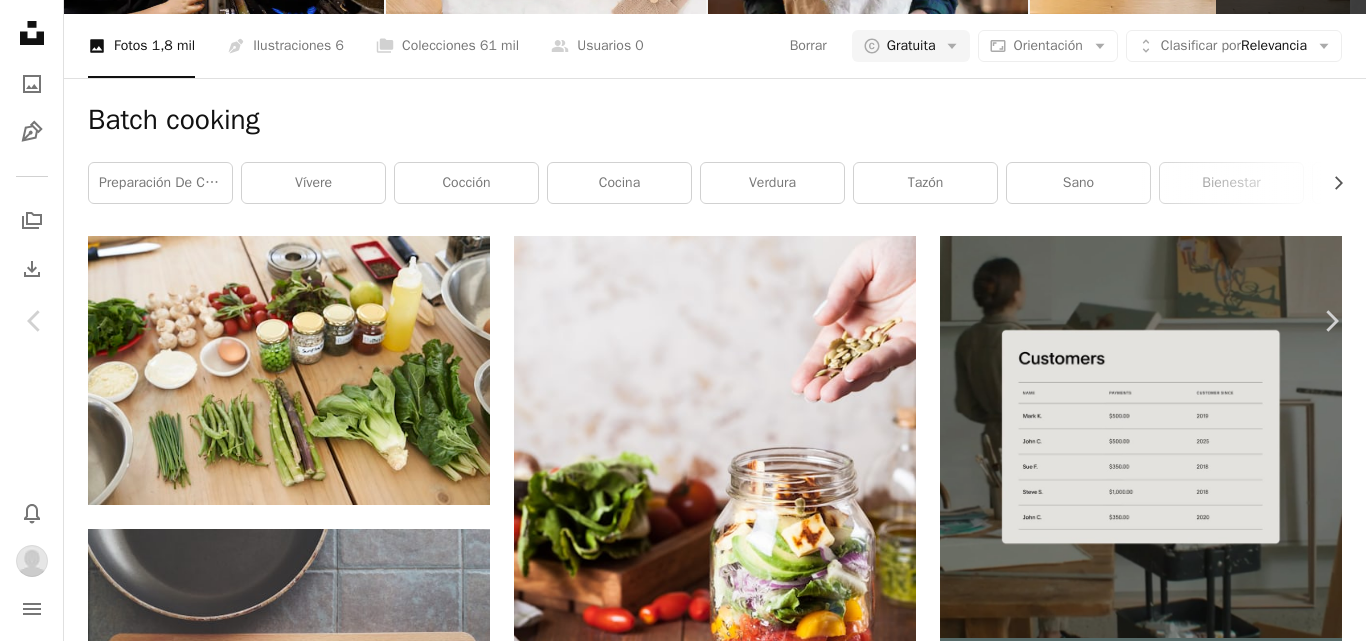 scroll, scrollTop: 4854, scrollLeft: 0, axis: vertical 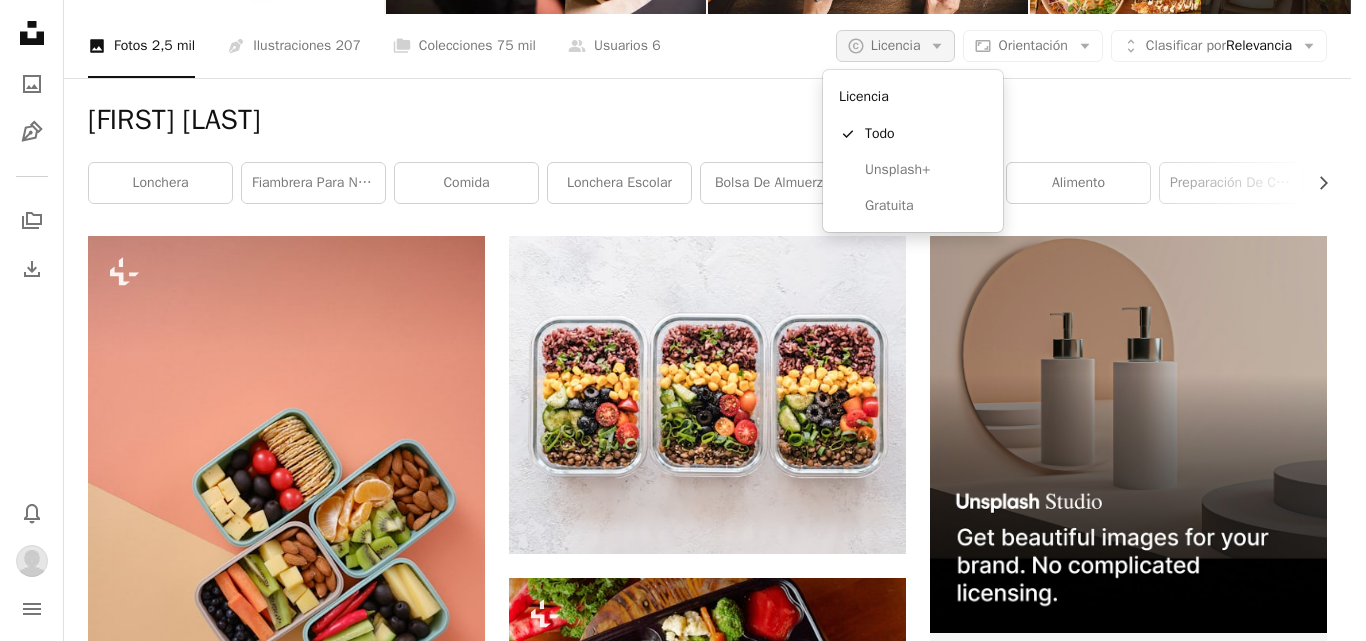 click on "A copyright icon © Licencia Arrow down" at bounding box center [896, 46] 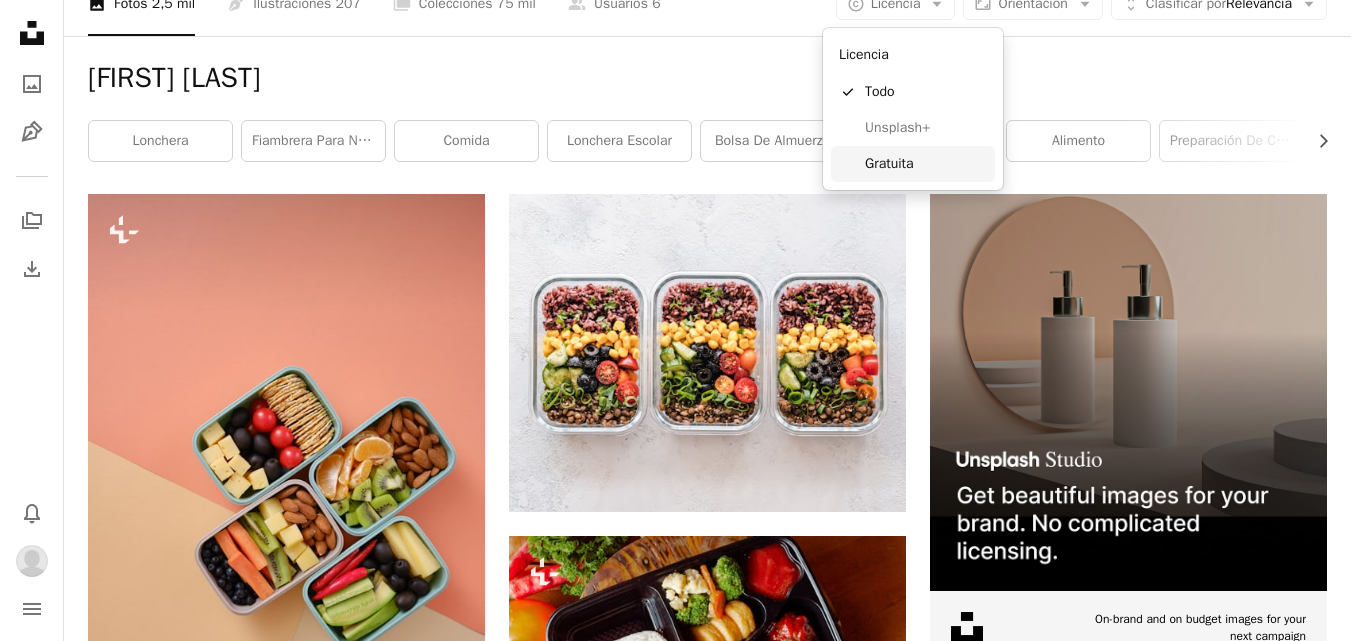 click on "Gratuita" at bounding box center (926, 164) 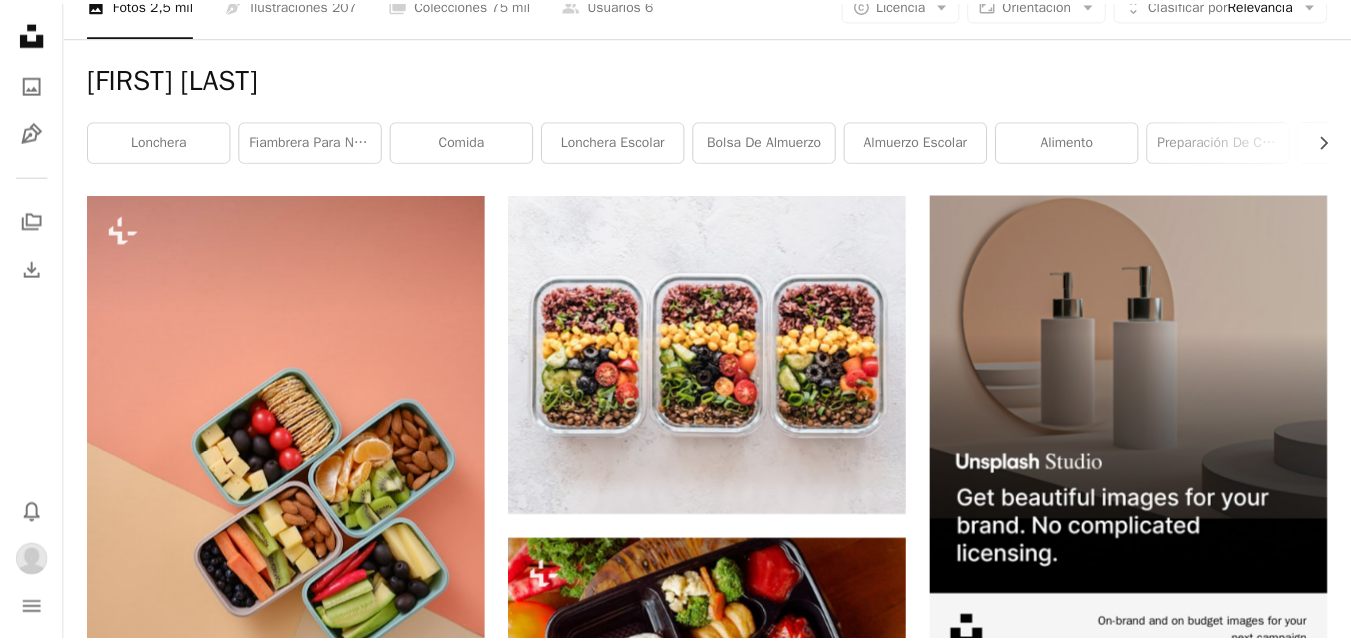 scroll, scrollTop: 0, scrollLeft: 0, axis: both 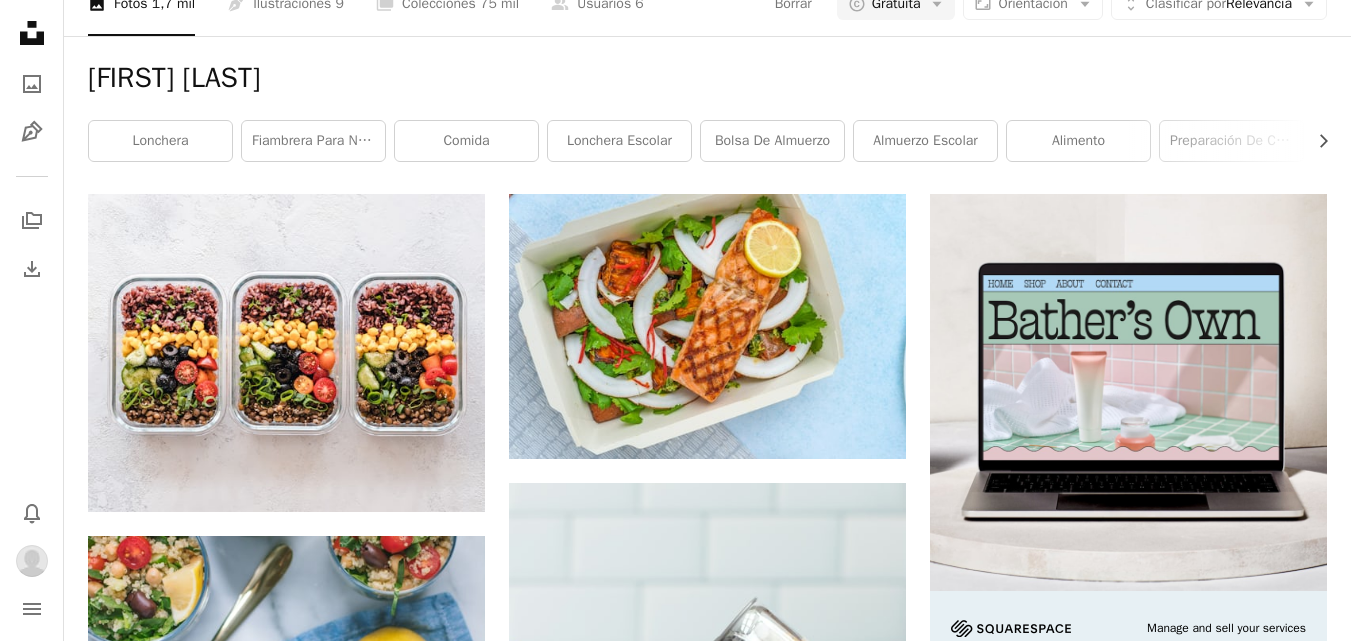 click on "Cargar más" at bounding box center [707, 3505] 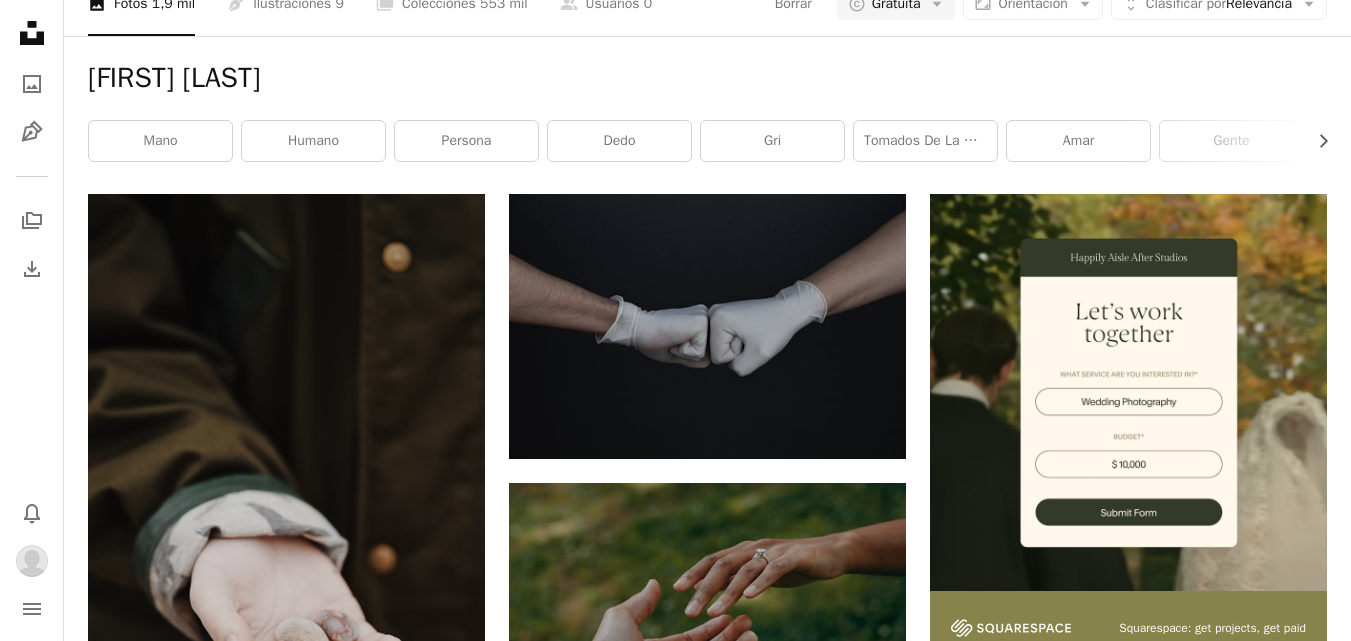 scroll, scrollTop: 3992, scrollLeft: 0, axis: vertical 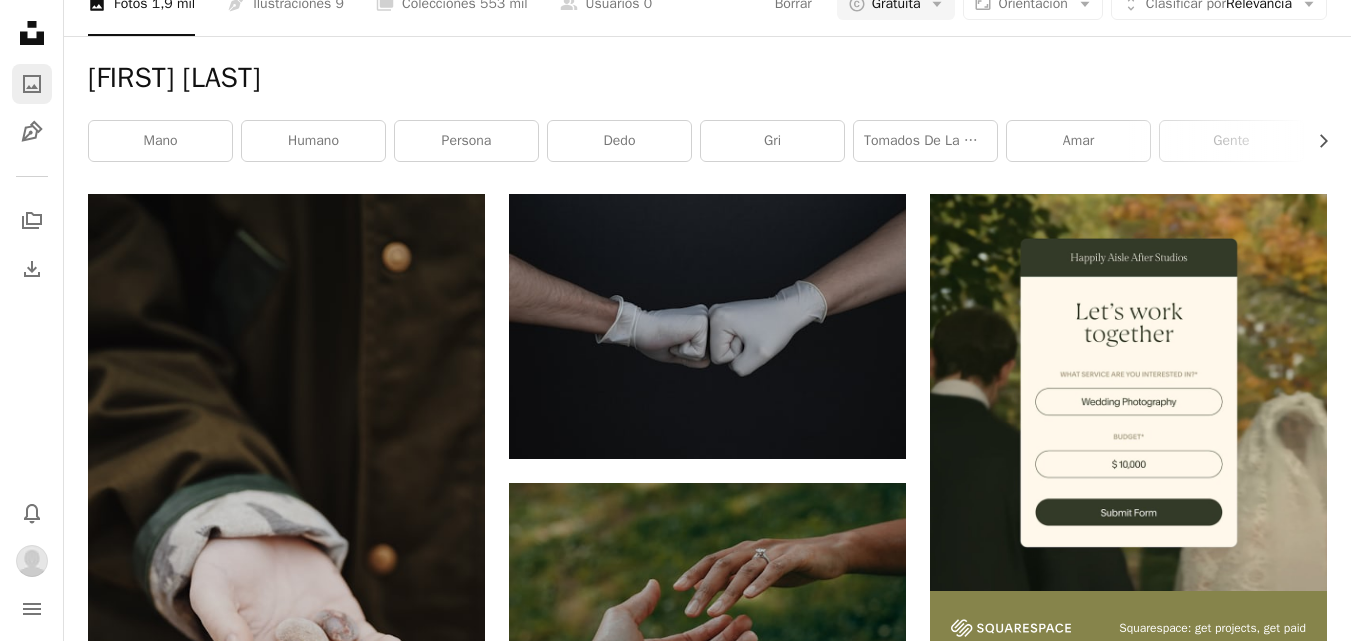 click on "A photo" at bounding box center [32, 84] 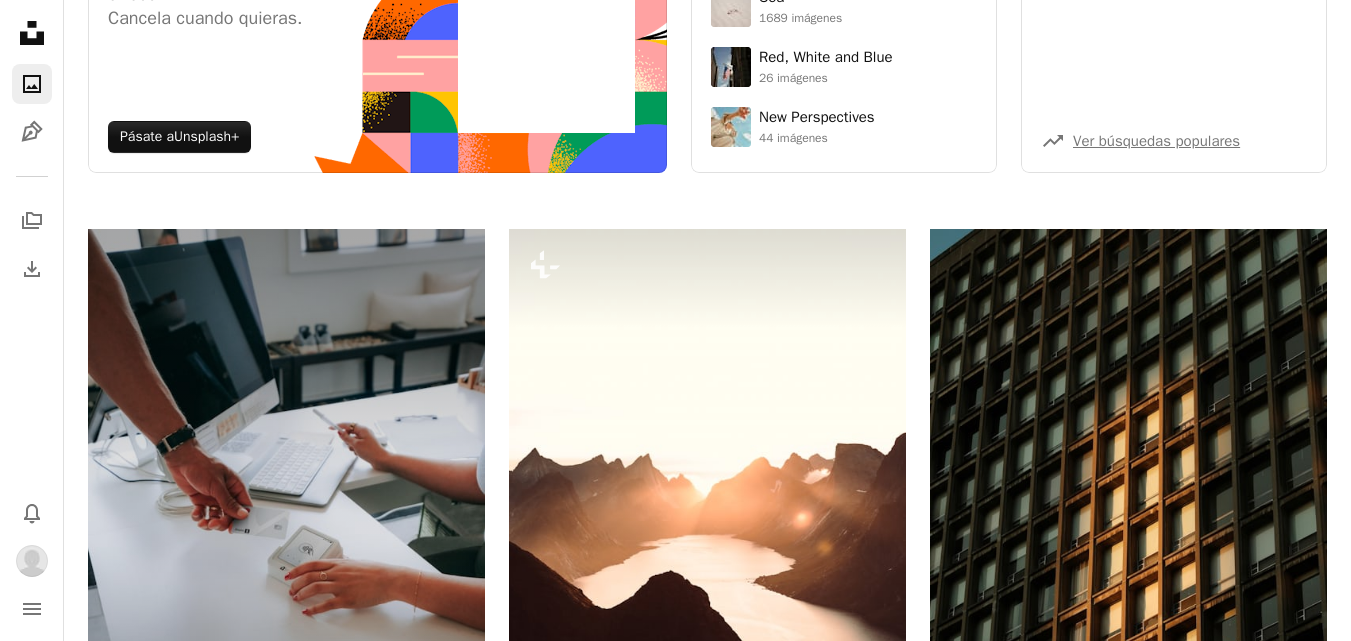 scroll, scrollTop: 0, scrollLeft: 0, axis: both 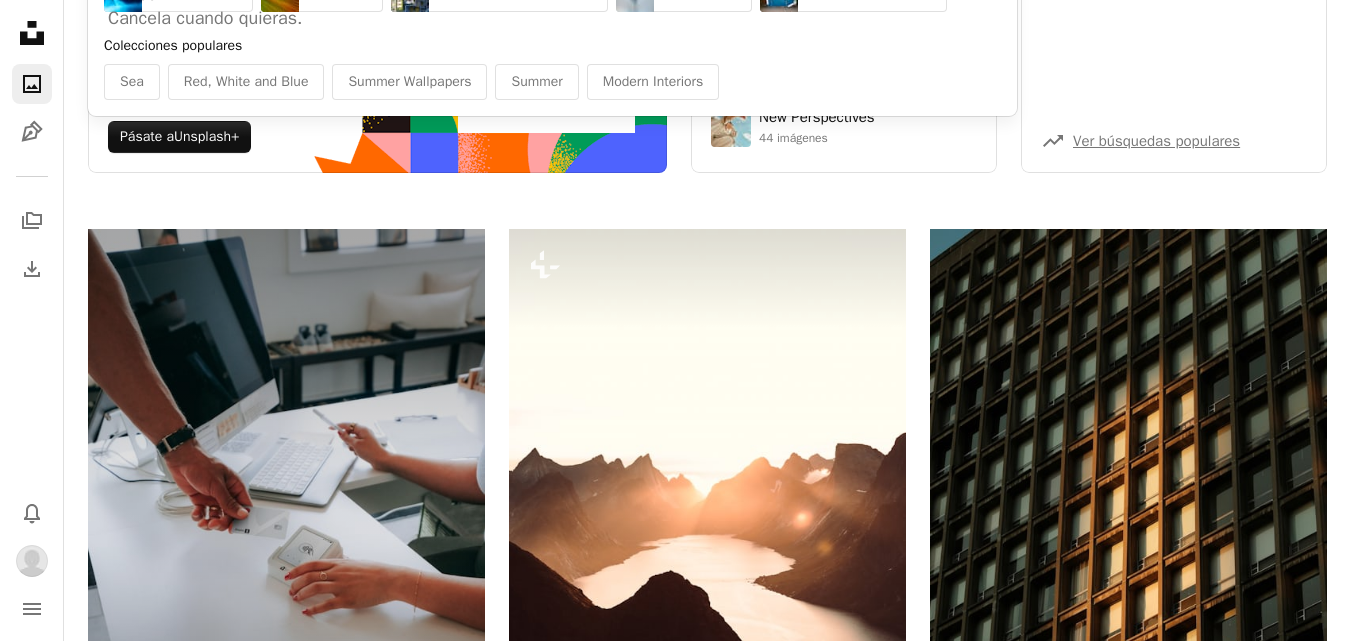 click at bounding box center (545, -273) 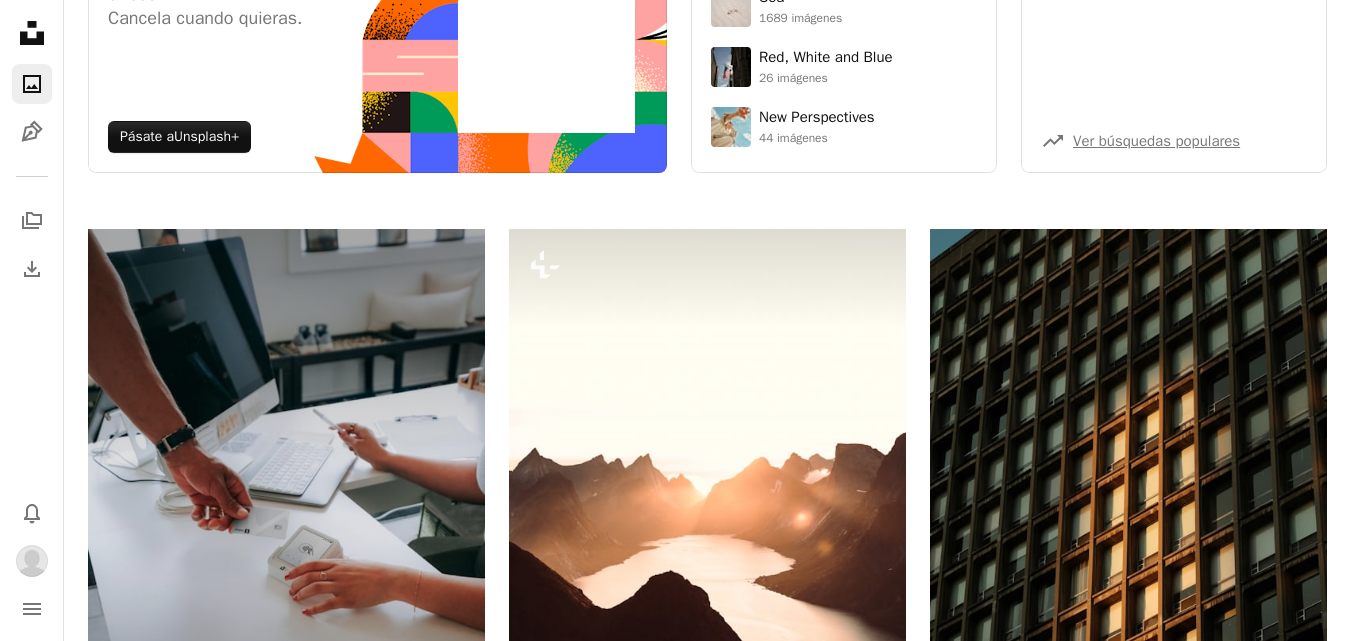 type on "*********" 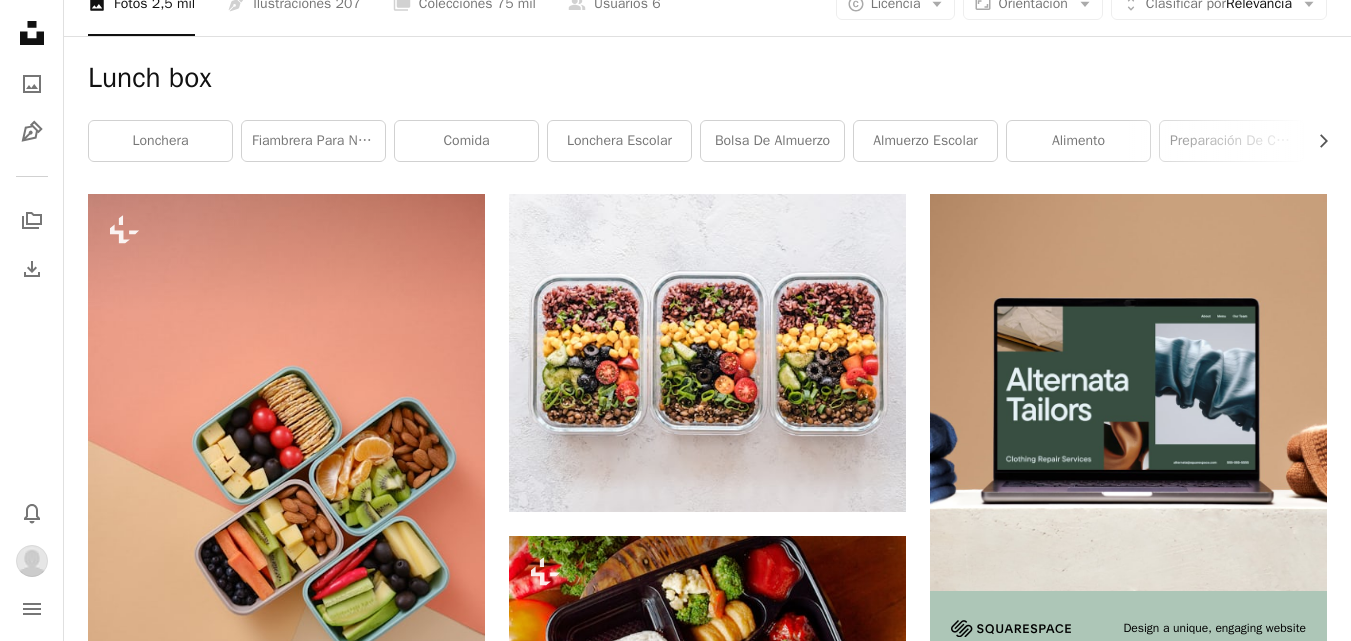 scroll, scrollTop: 335, scrollLeft: 0, axis: vertical 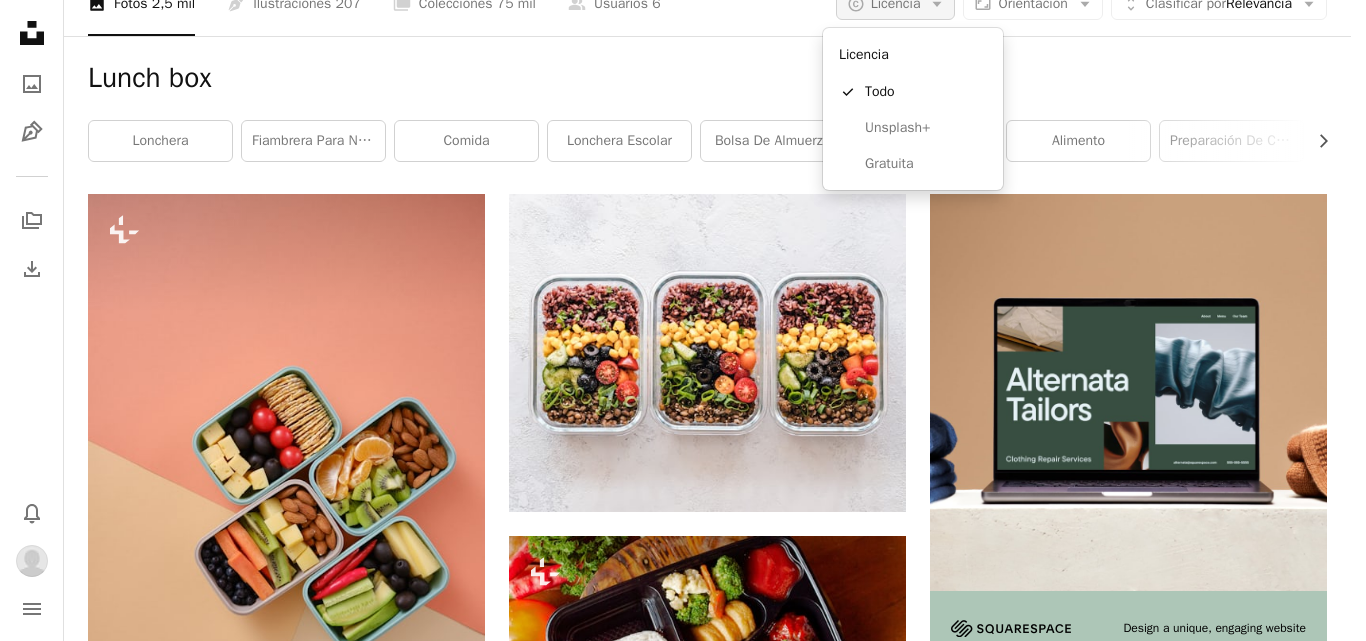 click on "A copyright icon ©" 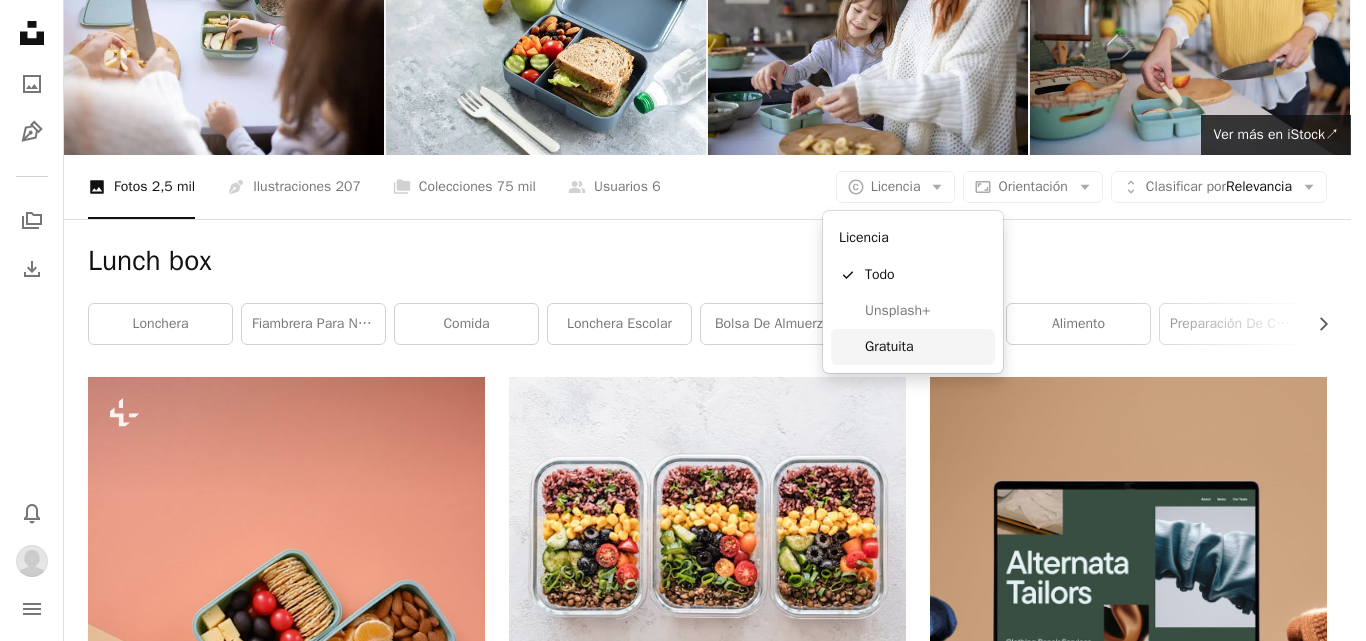 click on "Gratuita" at bounding box center (926, 347) 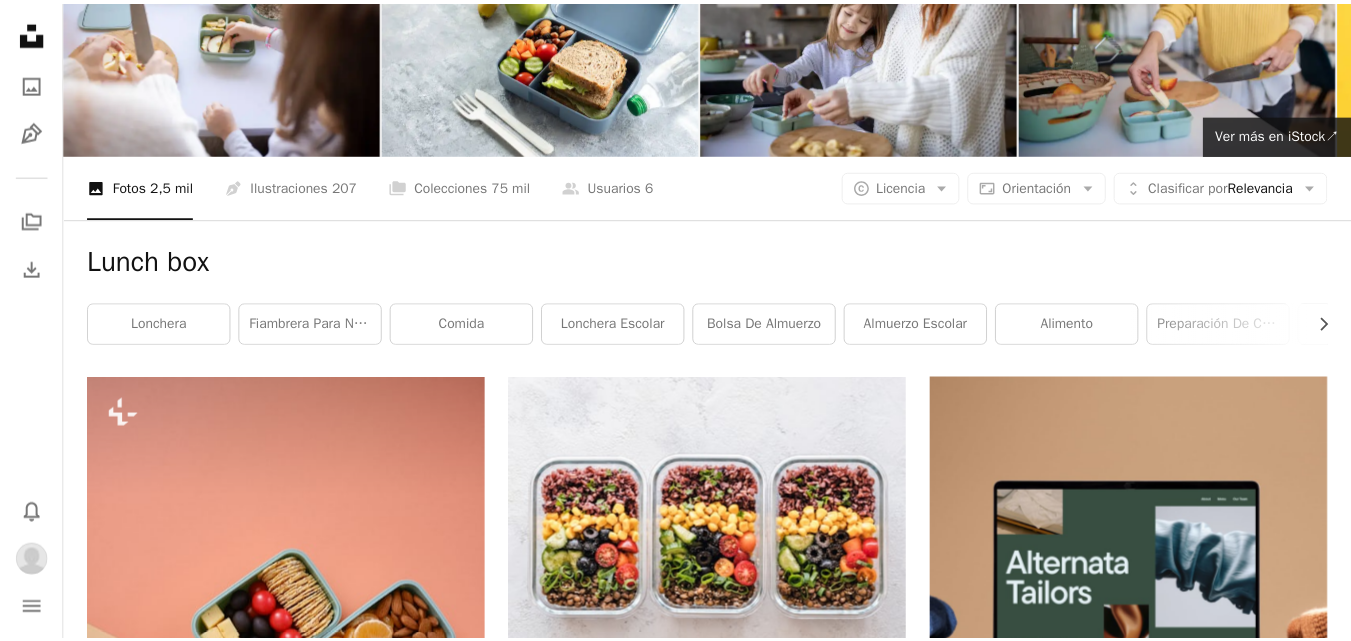 scroll, scrollTop: 0, scrollLeft: 0, axis: both 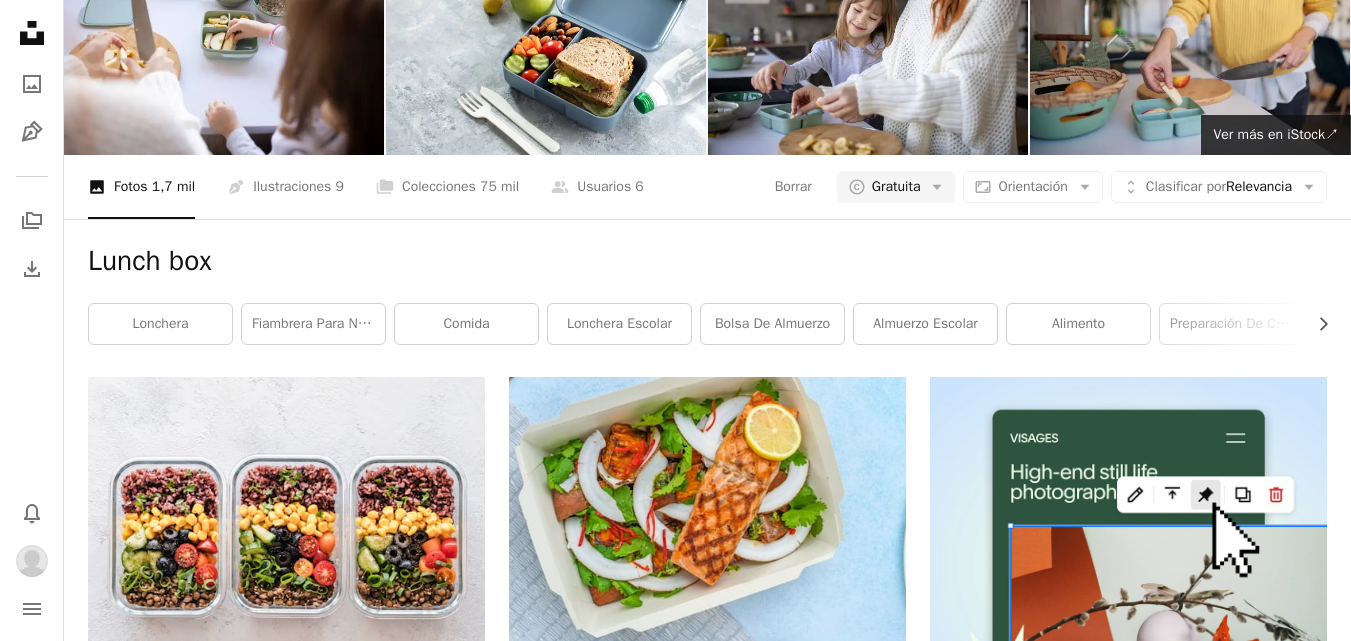 click at bounding box center [1128, 3310] 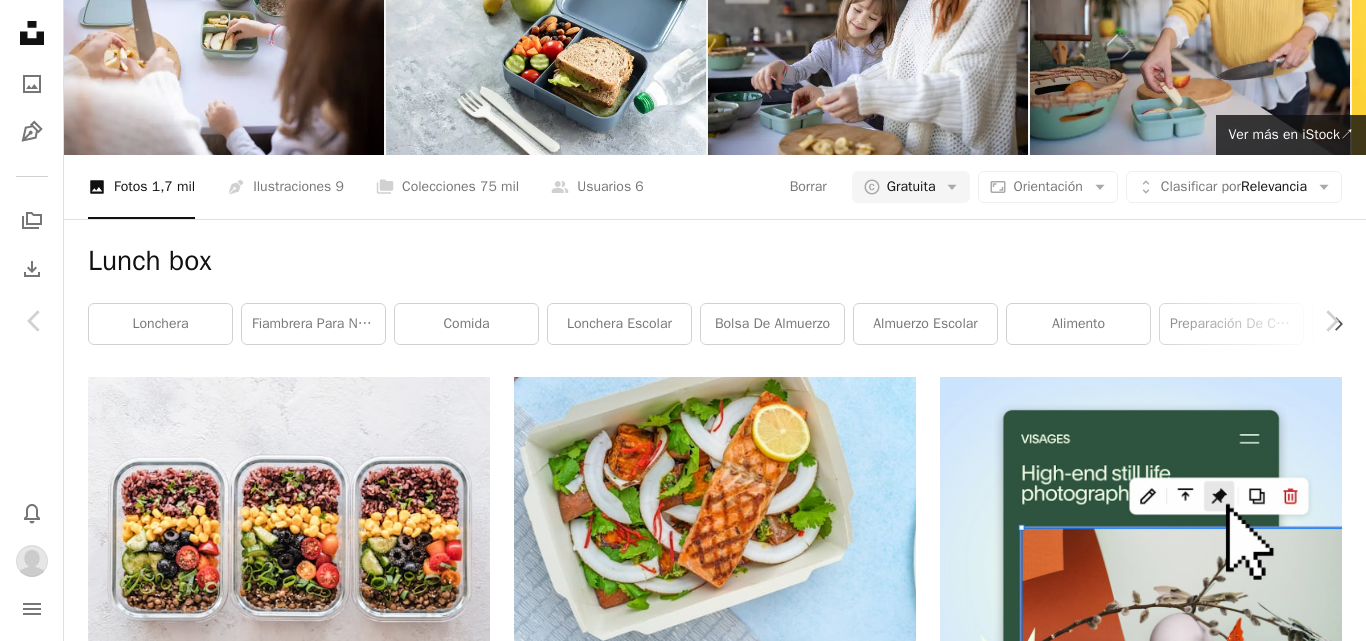 scroll, scrollTop: 1788, scrollLeft: 0, axis: vertical 